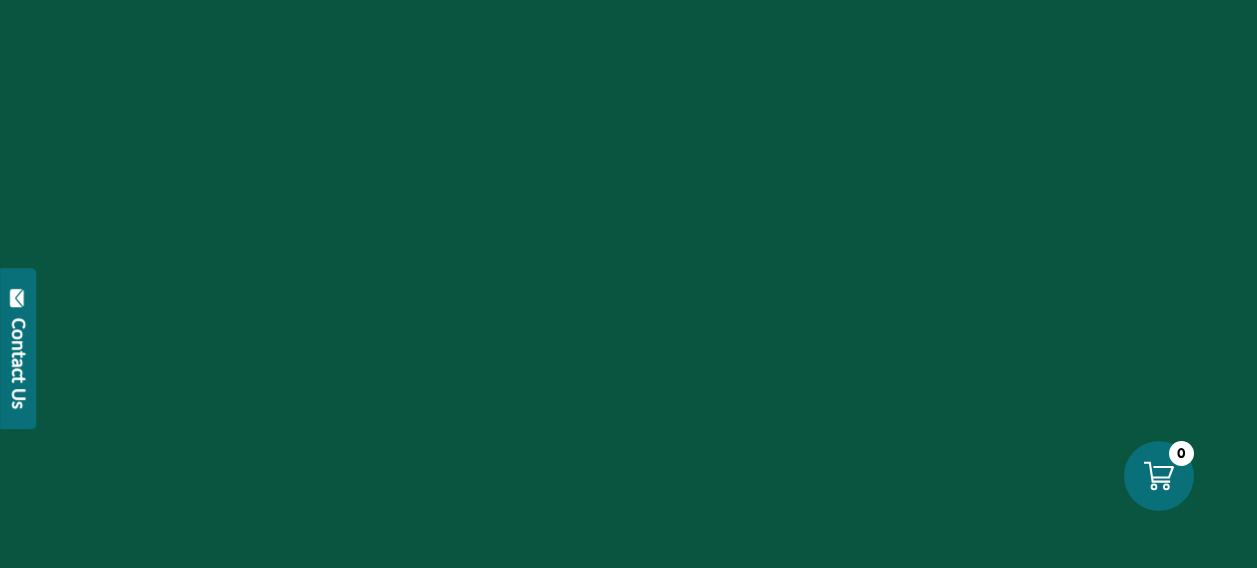 scroll, scrollTop: 0, scrollLeft: 0, axis: both 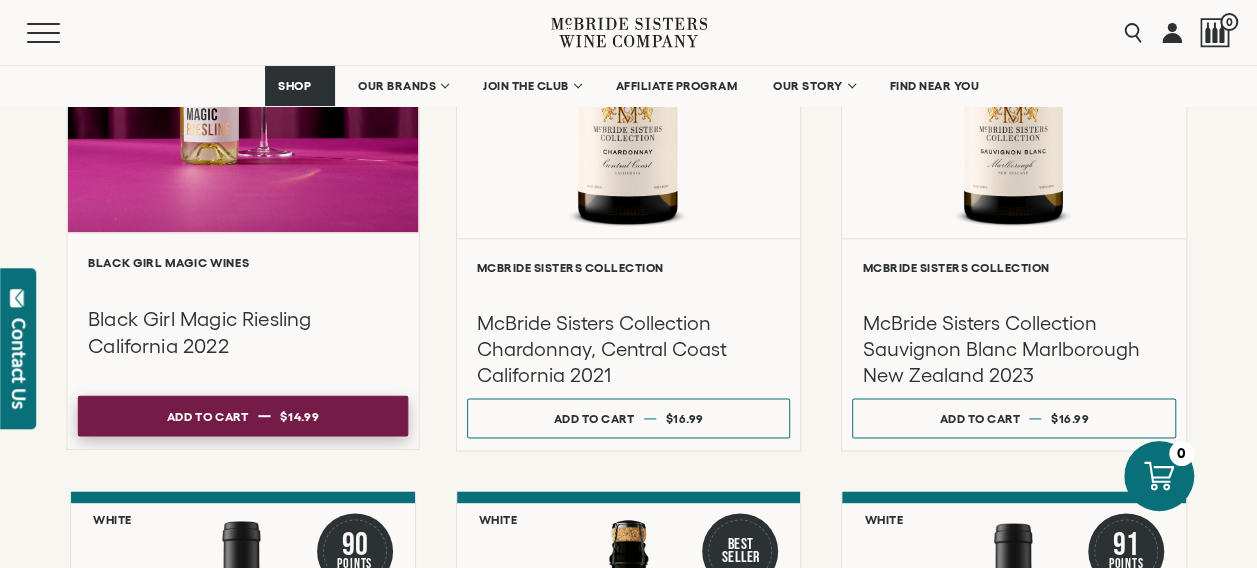 click on "$14.99" at bounding box center [299, 416] 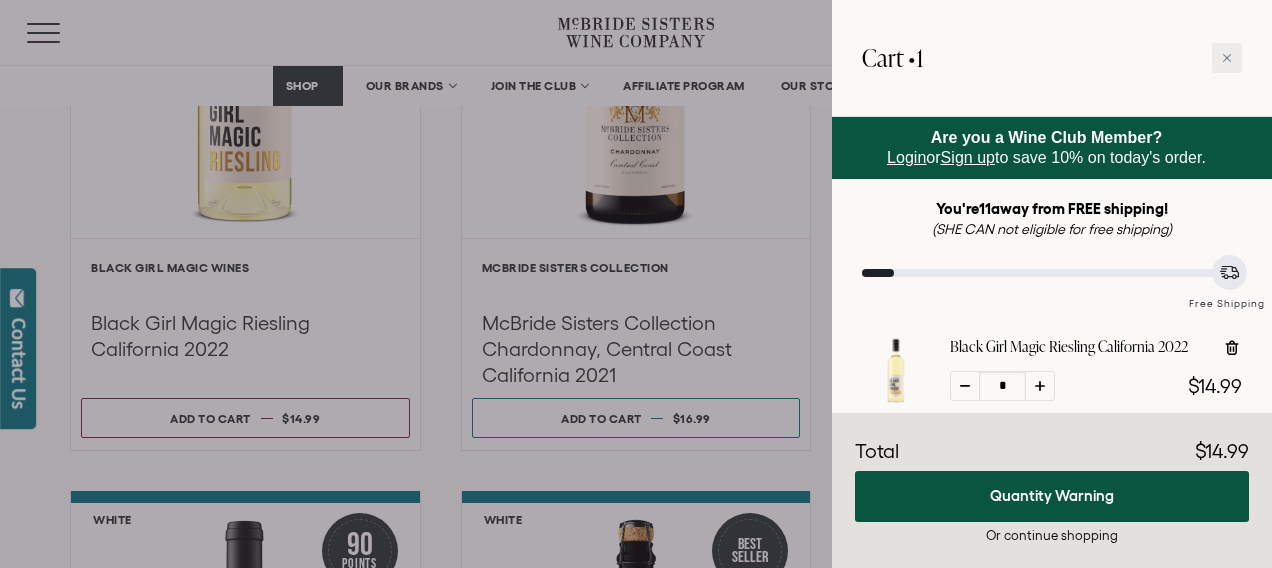 click at bounding box center (1040, 386) 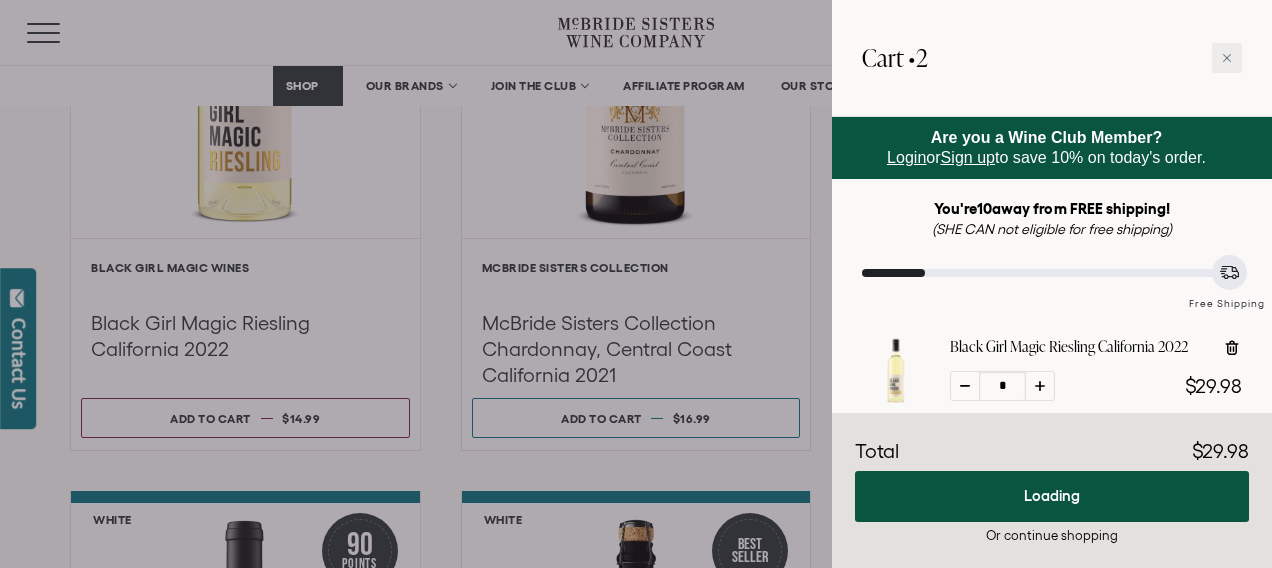 click 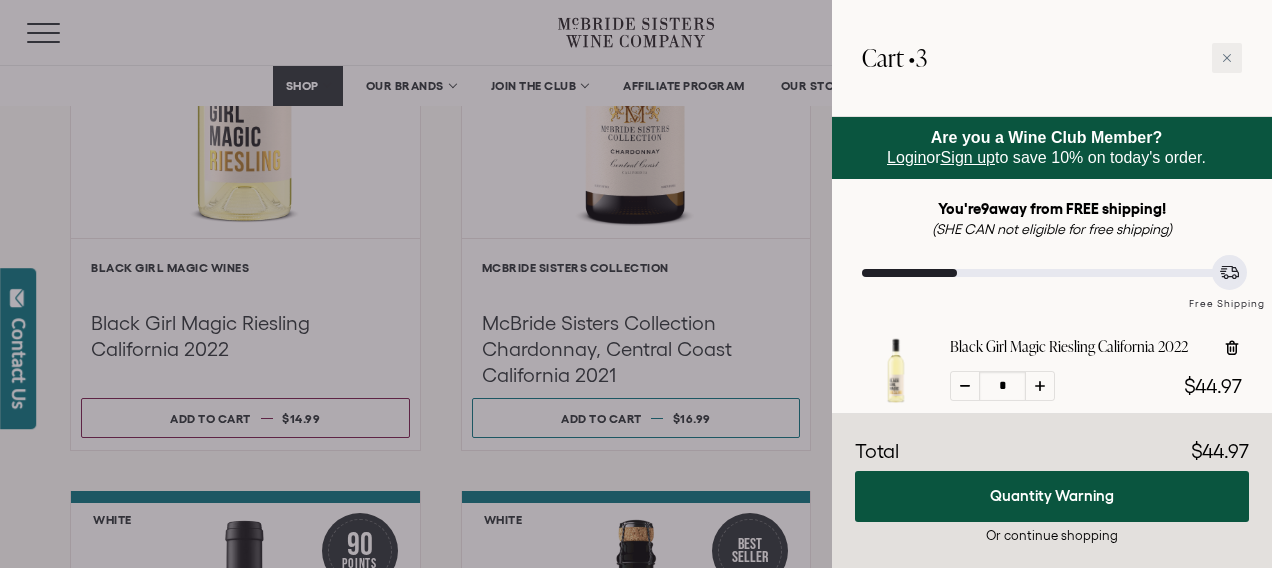 click 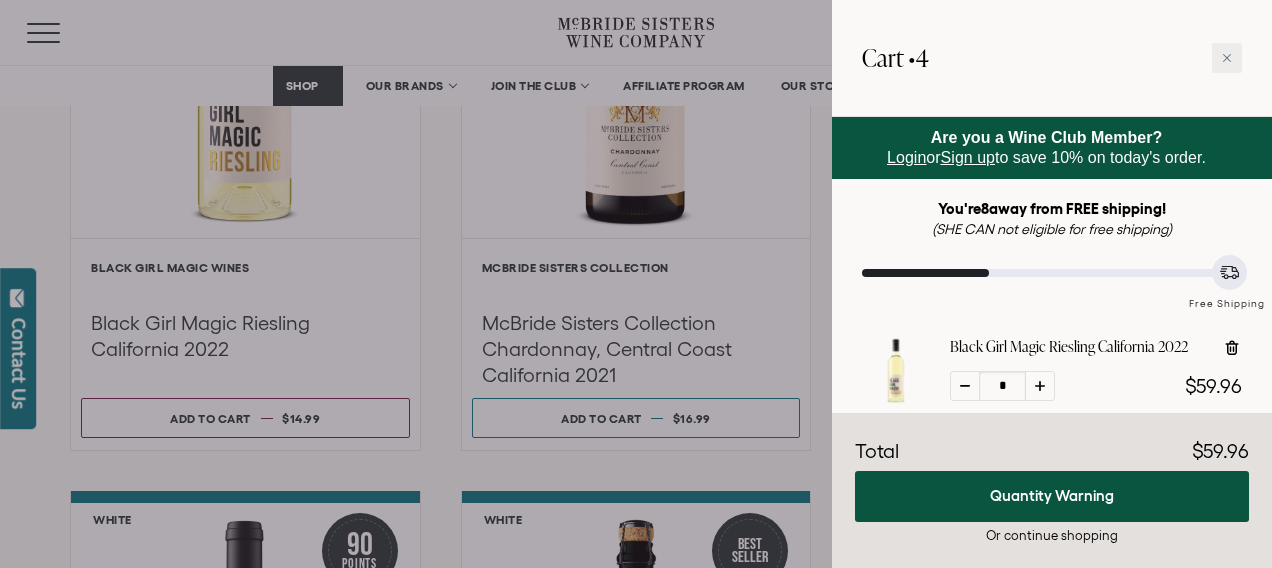 click on "Cart •  4" at bounding box center (1052, 58) 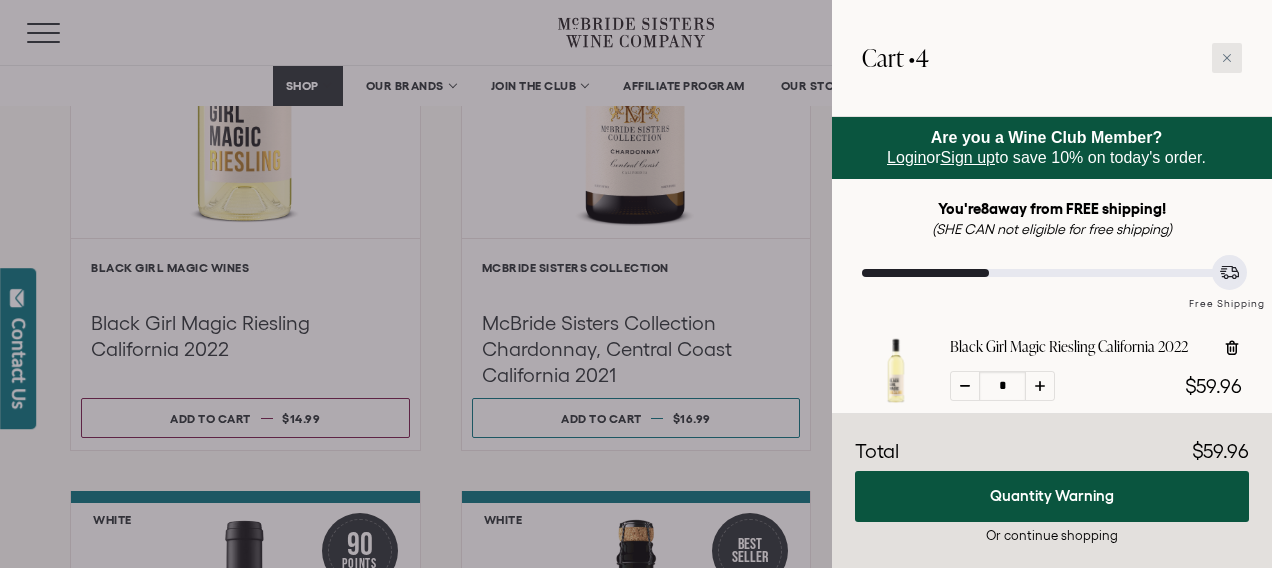 click at bounding box center (1227, 58) 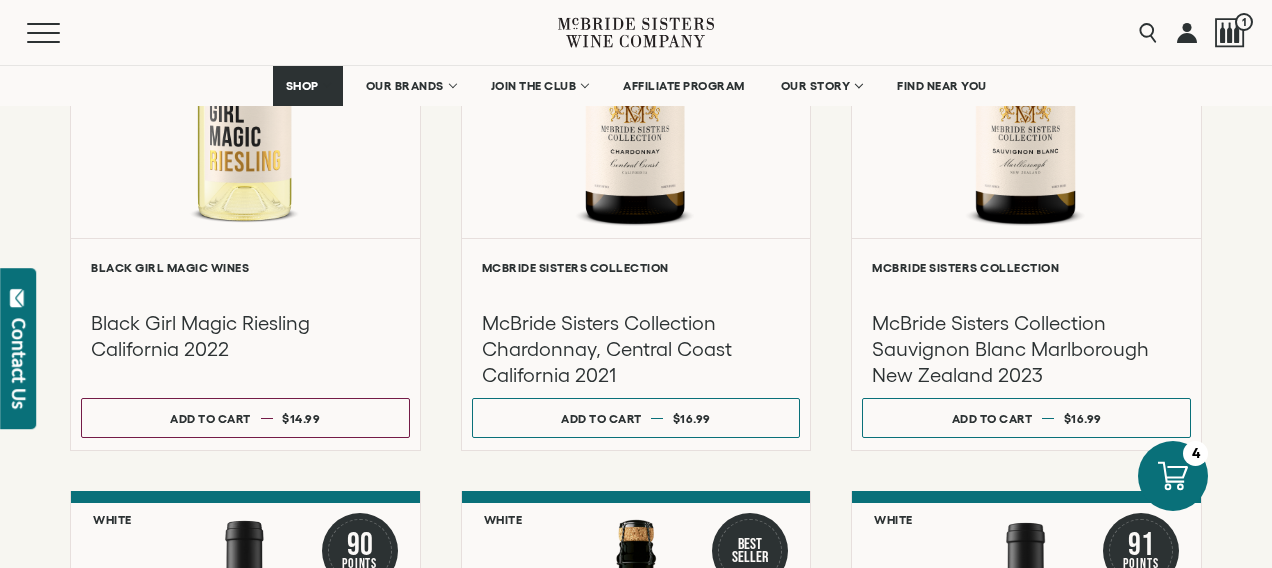 click on "**********" at bounding box center [636, 233] 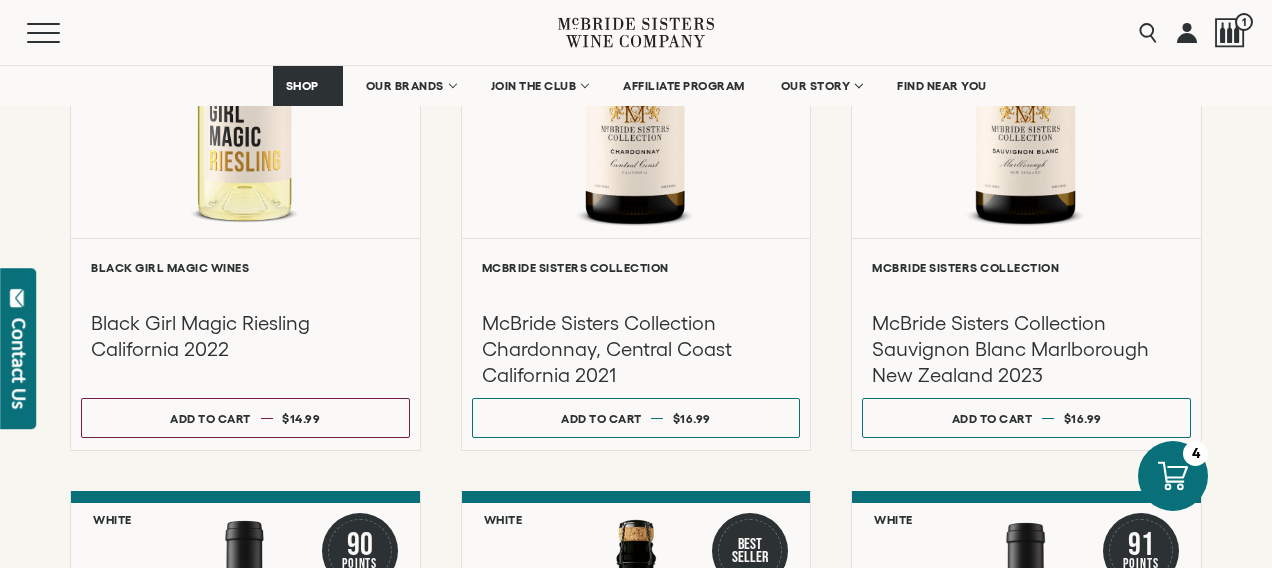 click on "Skip to content
Close
SHOP
Sets
Reds
Whites
Rosé
Sparkling" at bounding box center [636, 966] 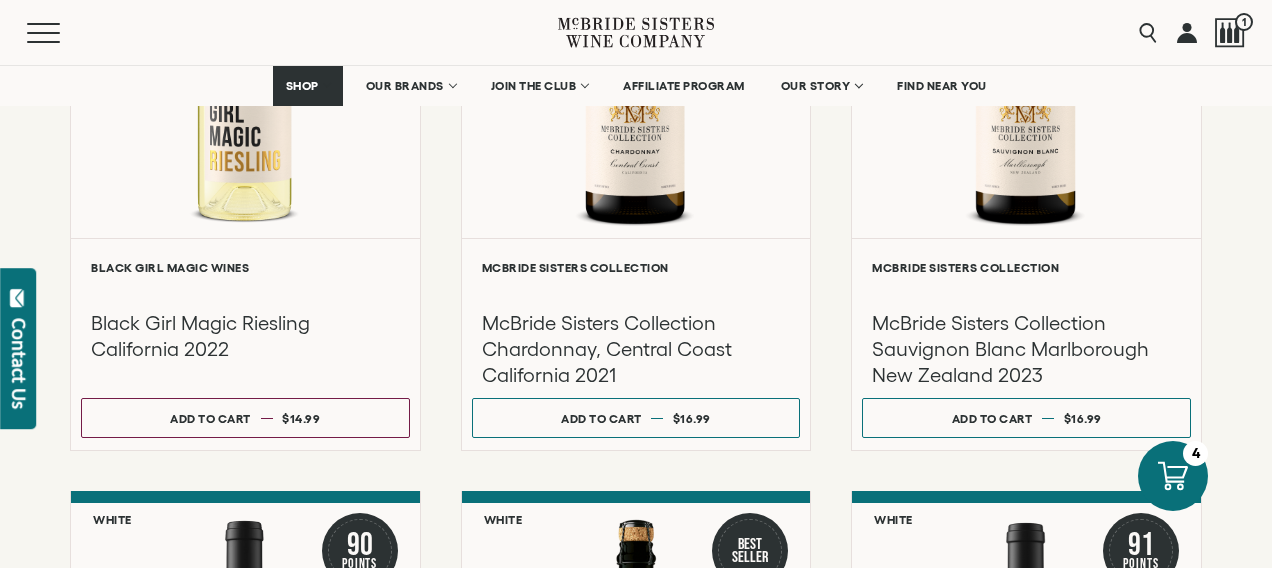click on "**********" at bounding box center [636, 233] 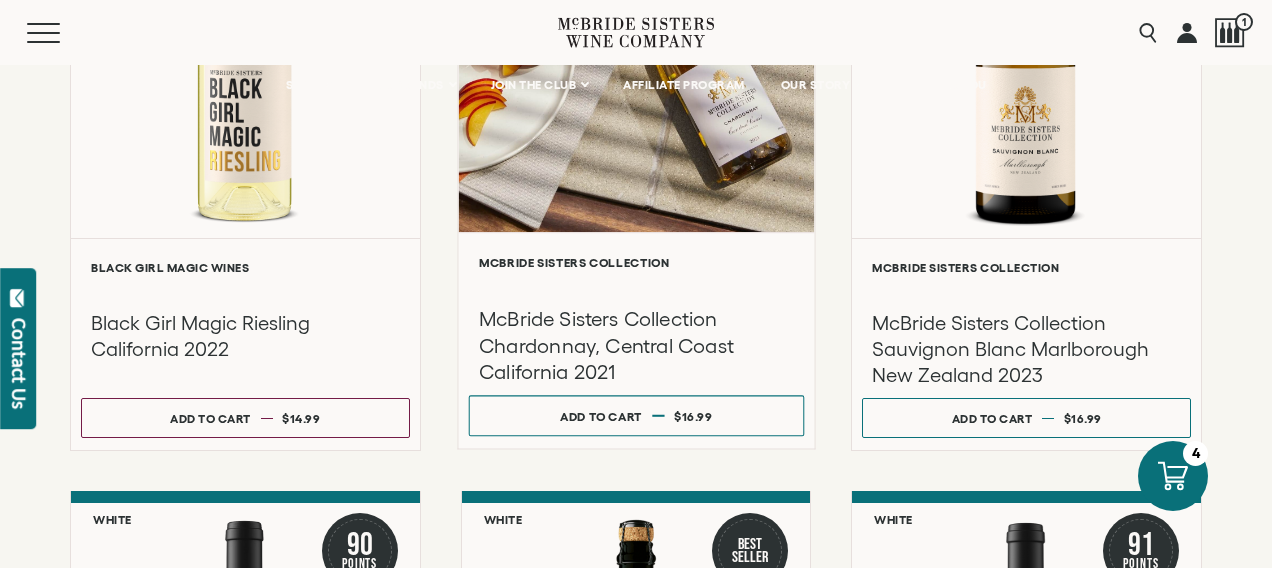scroll, scrollTop: 0, scrollLeft: 0, axis: both 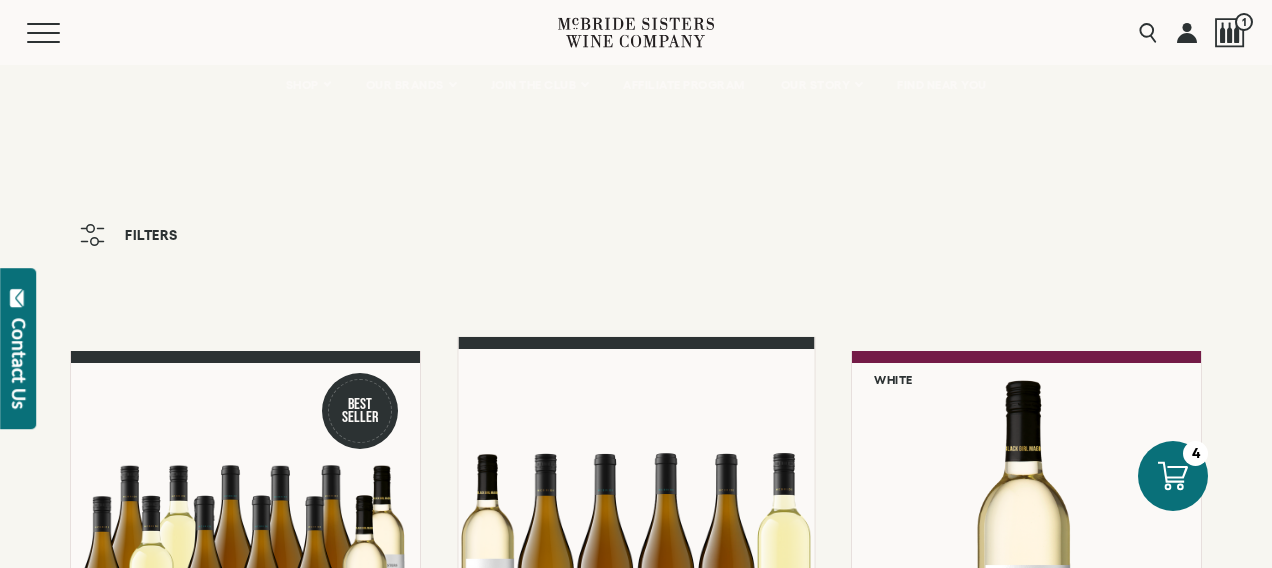 type 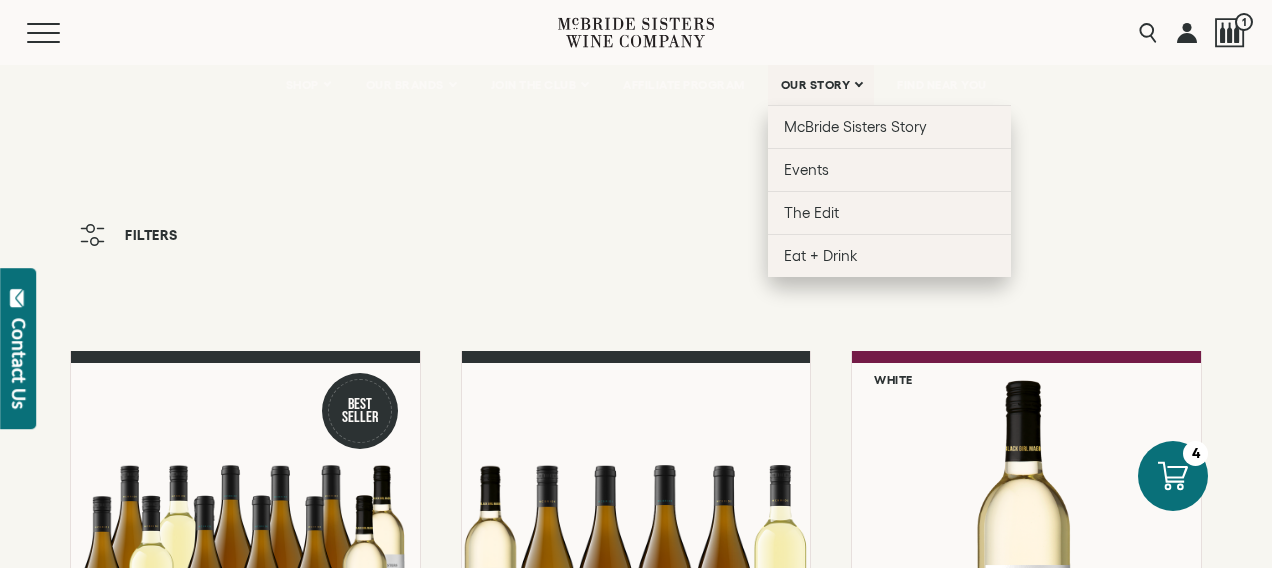 click on "OUR STORY" at bounding box center [821, 85] 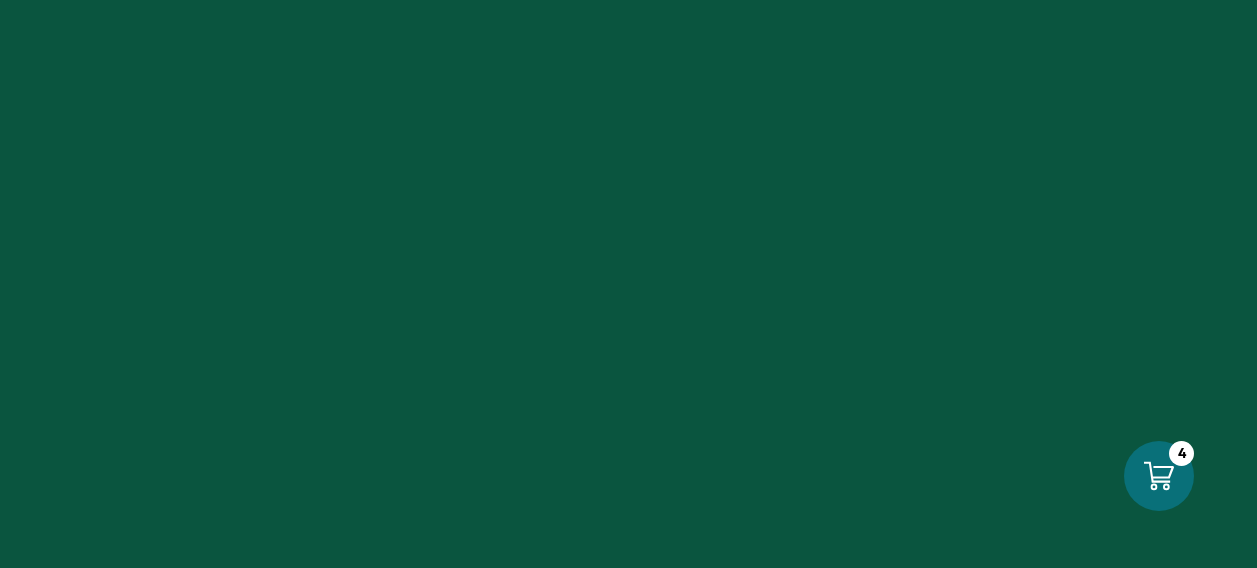 scroll, scrollTop: 200, scrollLeft: 0, axis: vertical 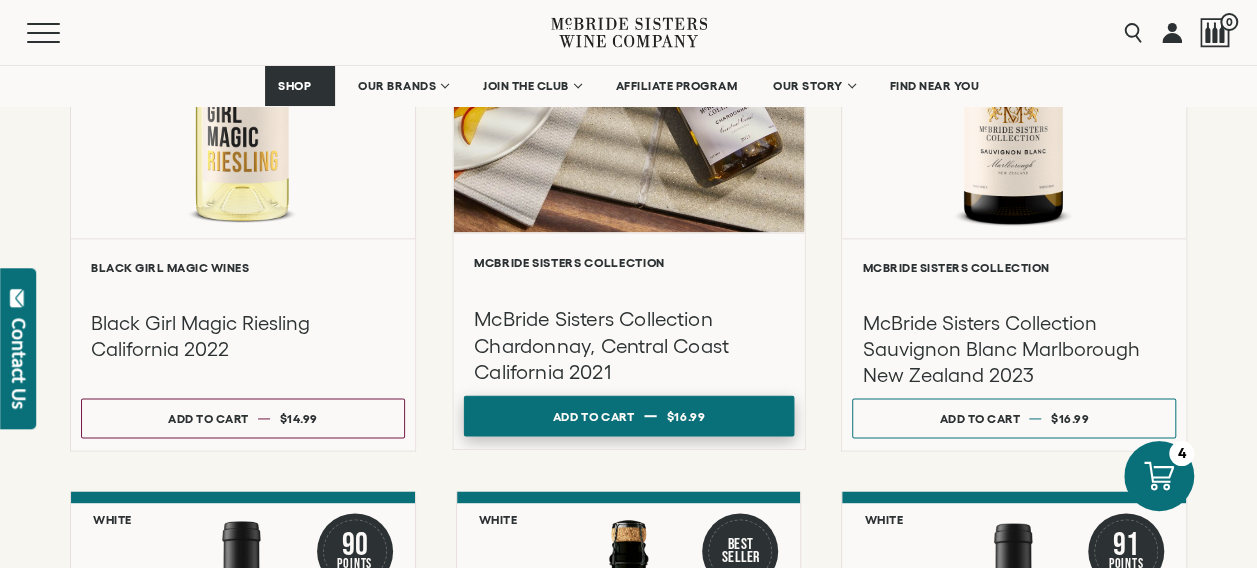 click on "Add to cart
Regular price
$16.99
Regular price
Sale price
$16.99
Unit price
/
per" at bounding box center (628, 416) 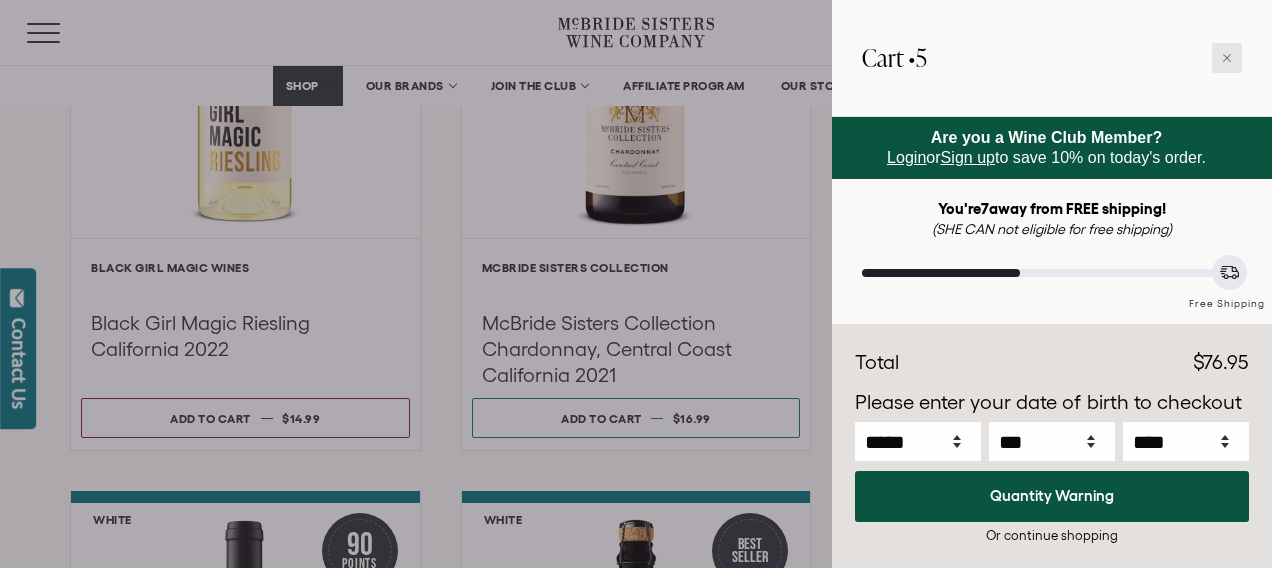 click at bounding box center [1227, 58] 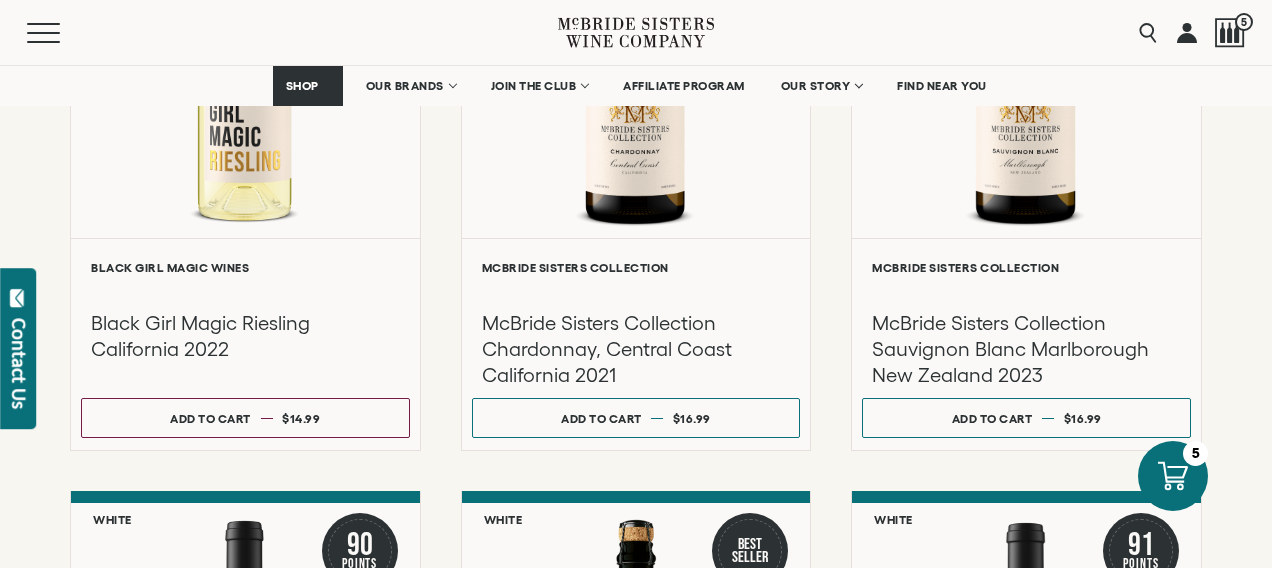 click on "**********" at bounding box center [636, 233] 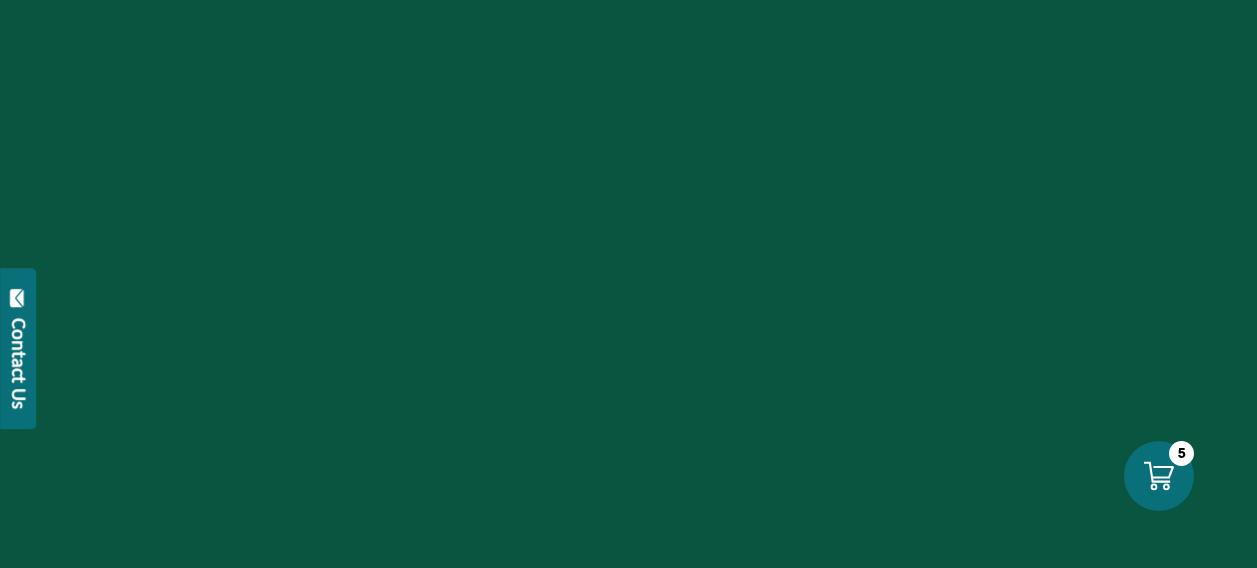 scroll, scrollTop: 0, scrollLeft: 0, axis: both 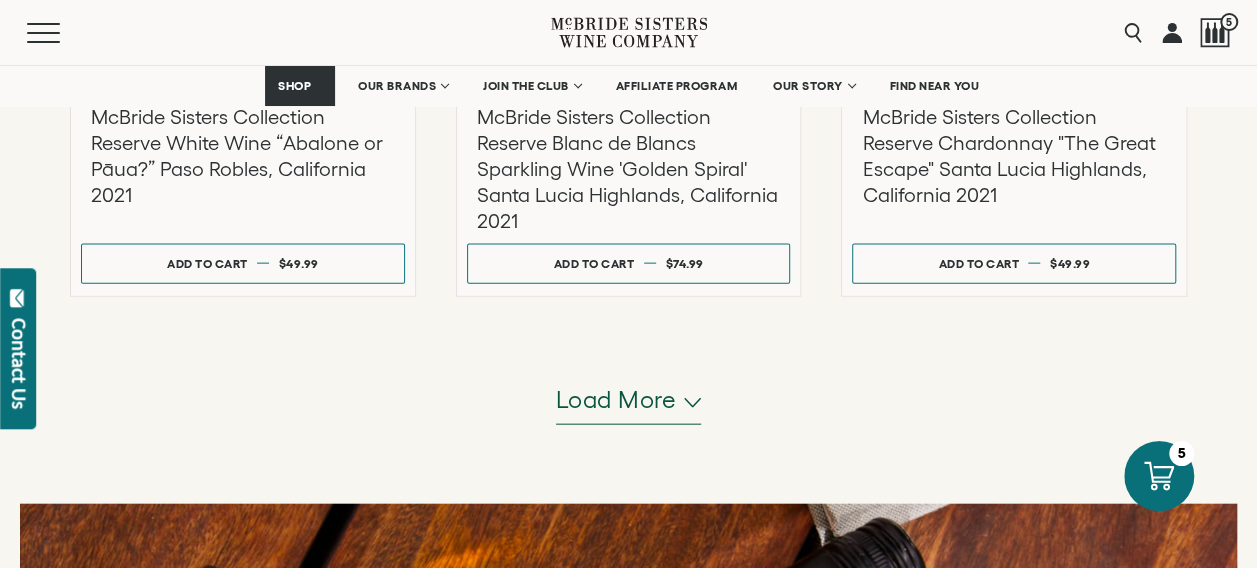 click on "Load more" at bounding box center [629, 401] 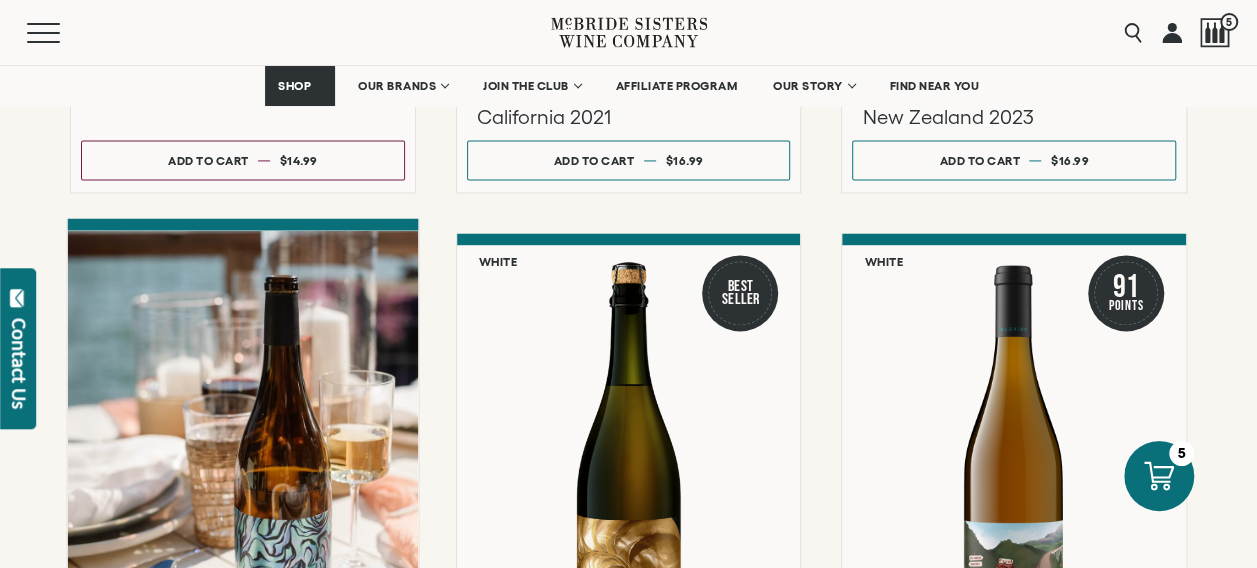 scroll, scrollTop: 1490, scrollLeft: 0, axis: vertical 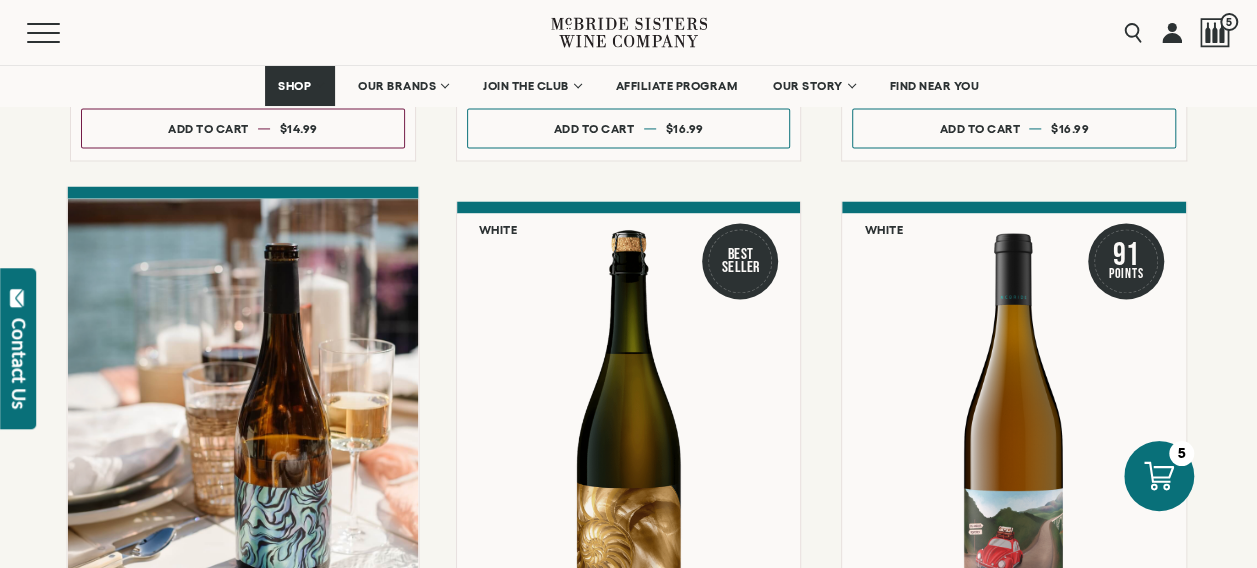 click at bounding box center [243, 412] 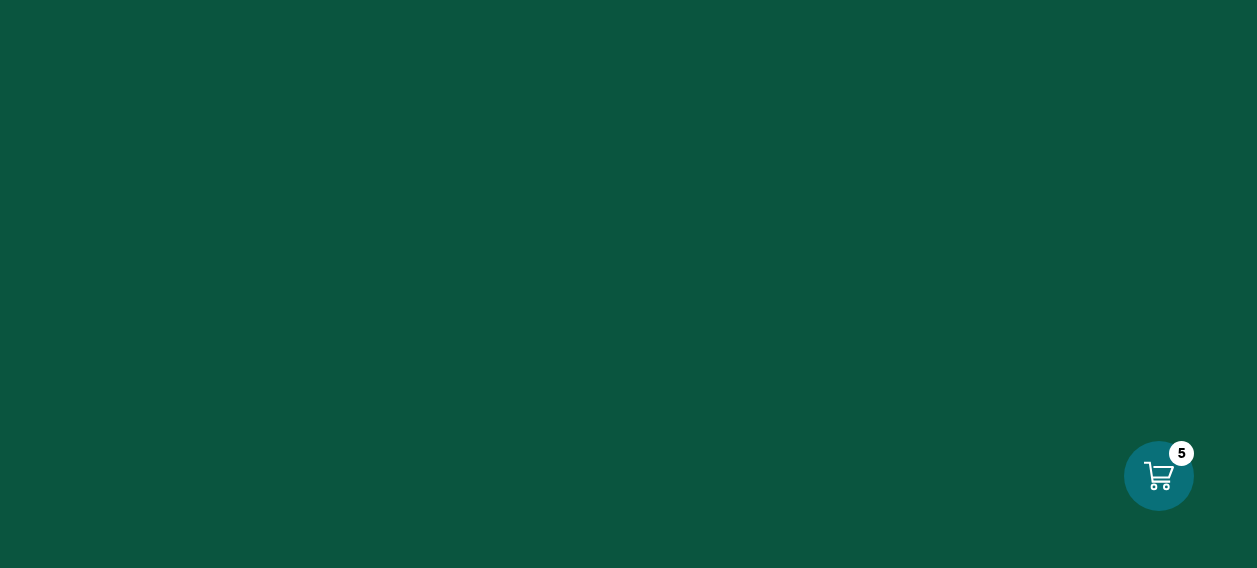 scroll, scrollTop: 0, scrollLeft: 0, axis: both 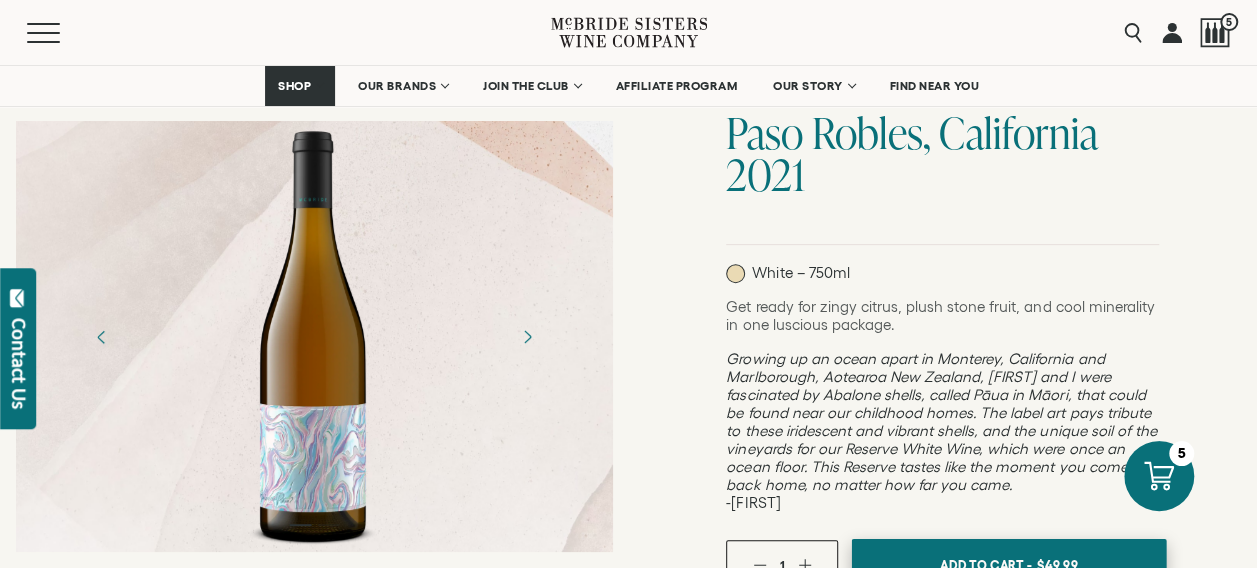 click on "$49.99" at bounding box center (1058, 565) 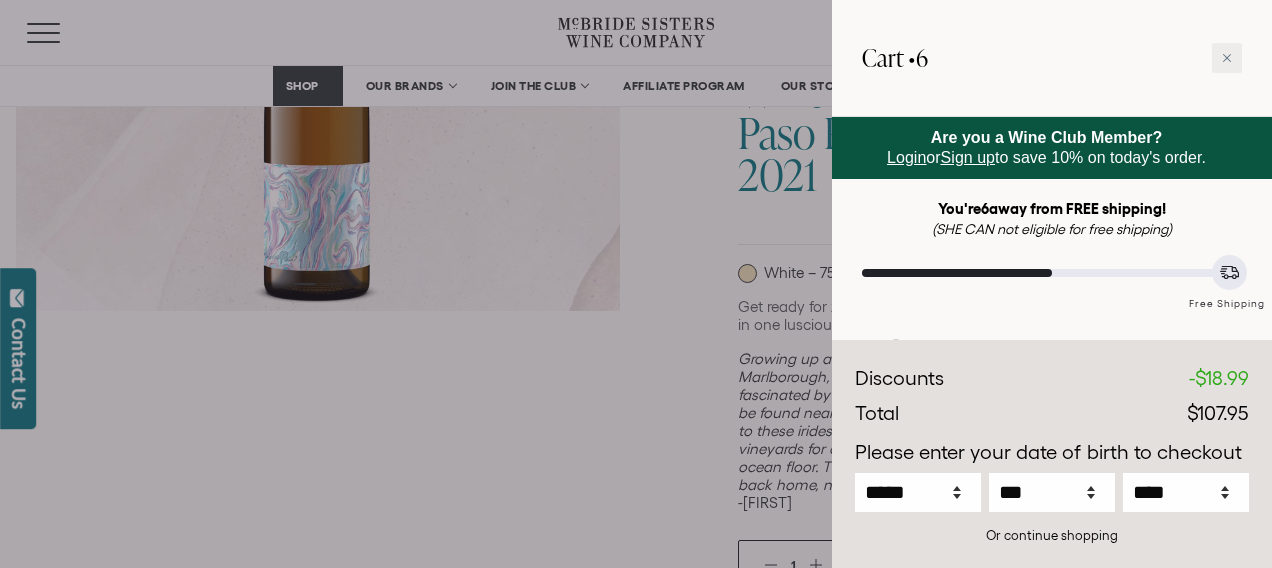 click at bounding box center [636, 284] 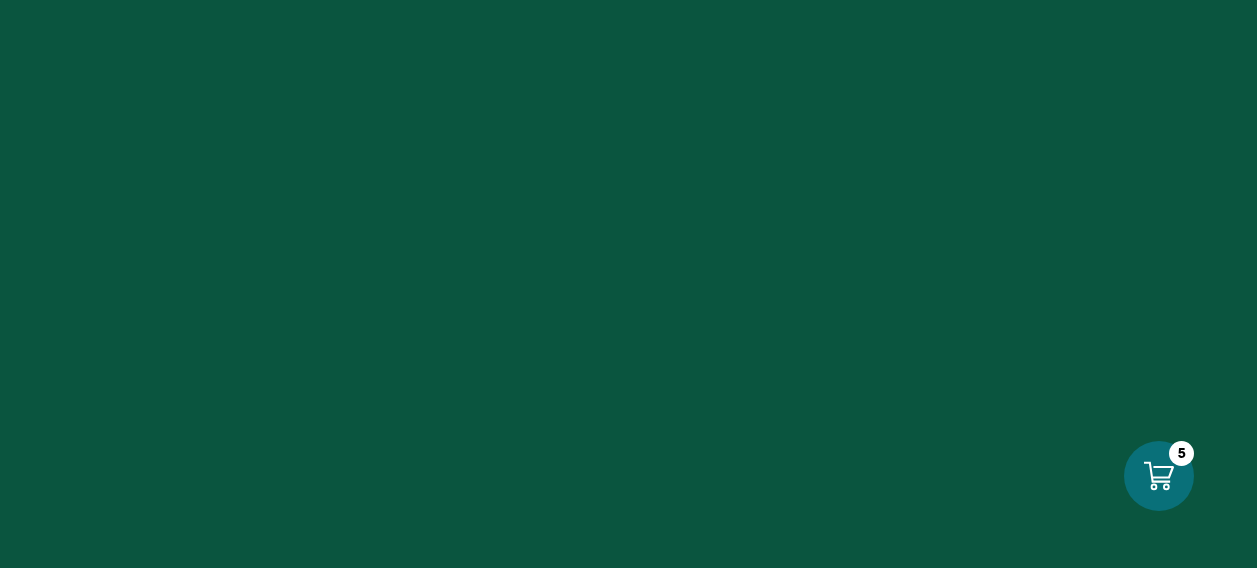 scroll, scrollTop: 0, scrollLeft: 0, axis: both 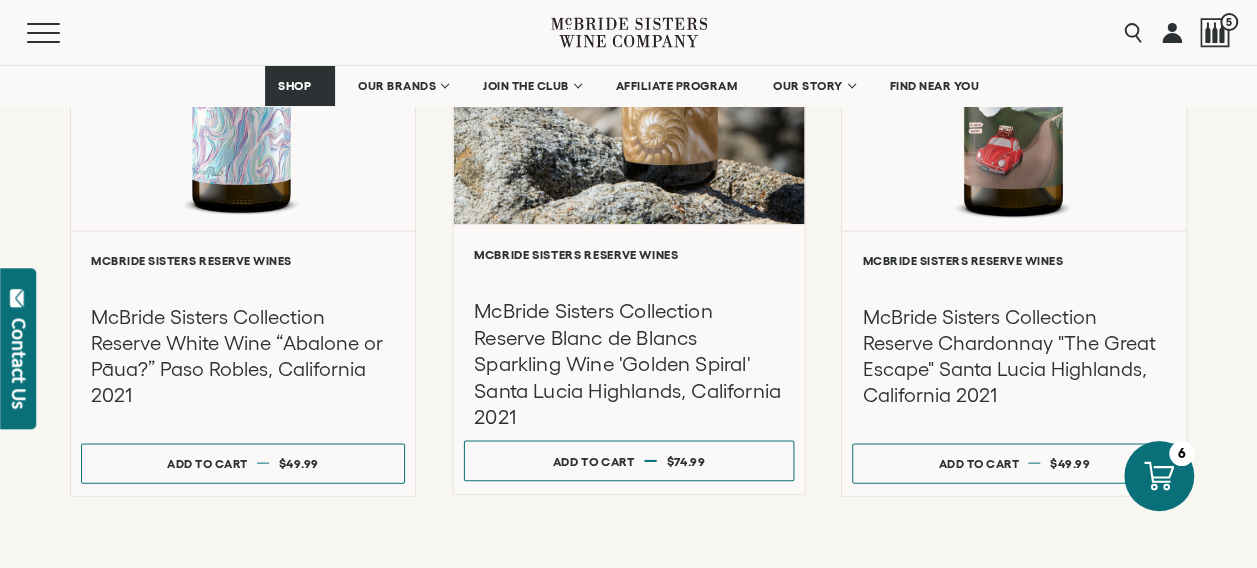 click at bounding box center [628, 12] 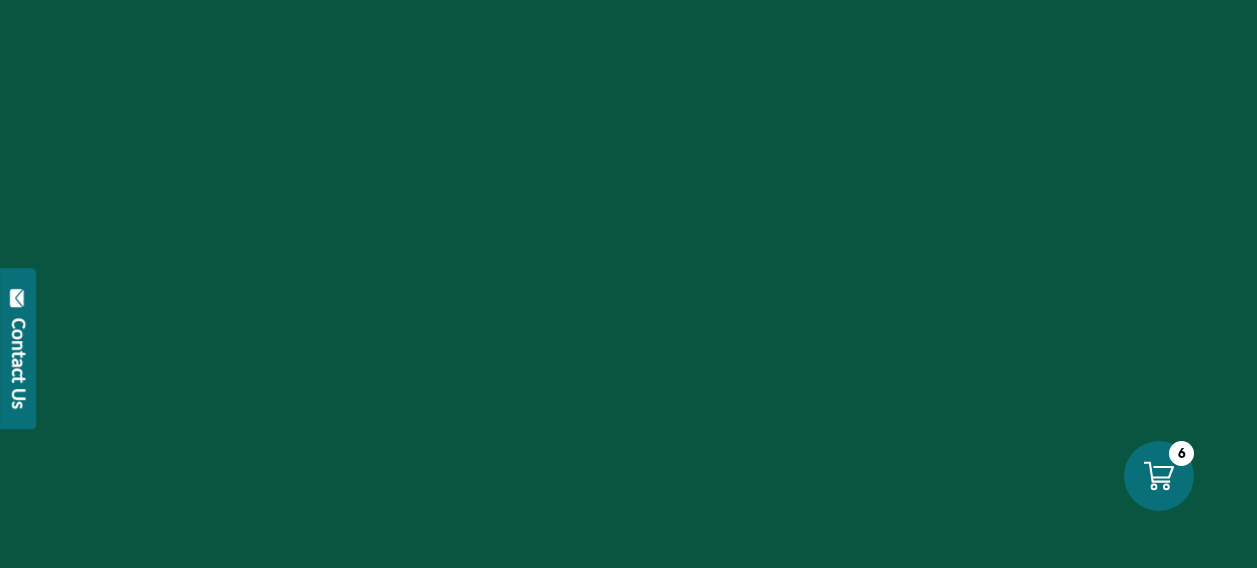 scroll, scrollTop: 0, scrollLeft: 0, axis: both 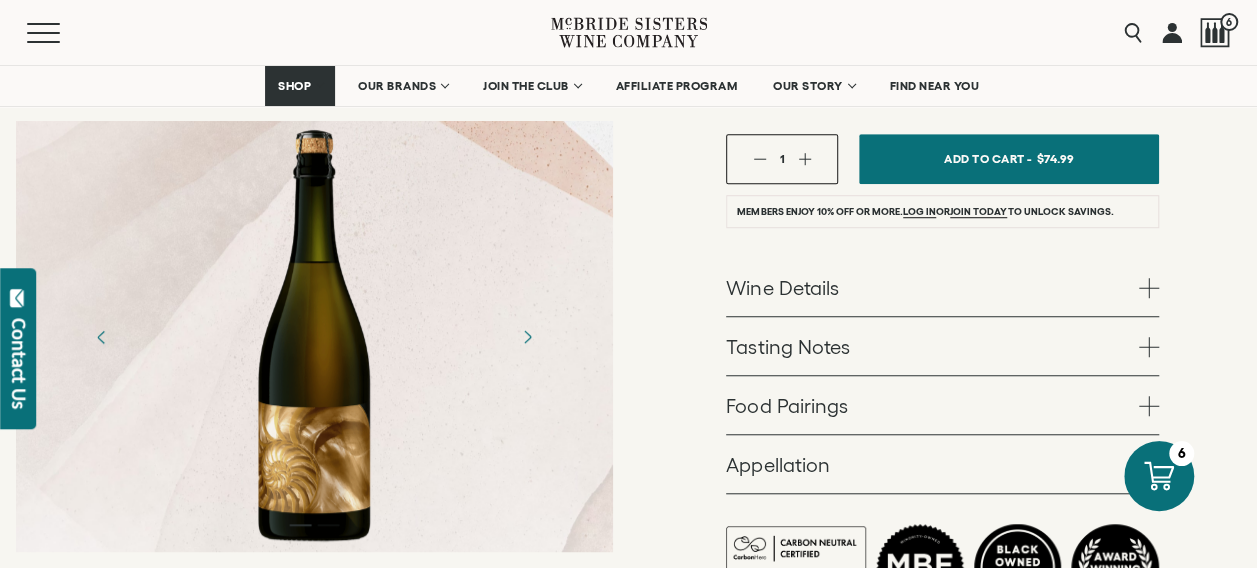 click at bounding box center (1149, 406) 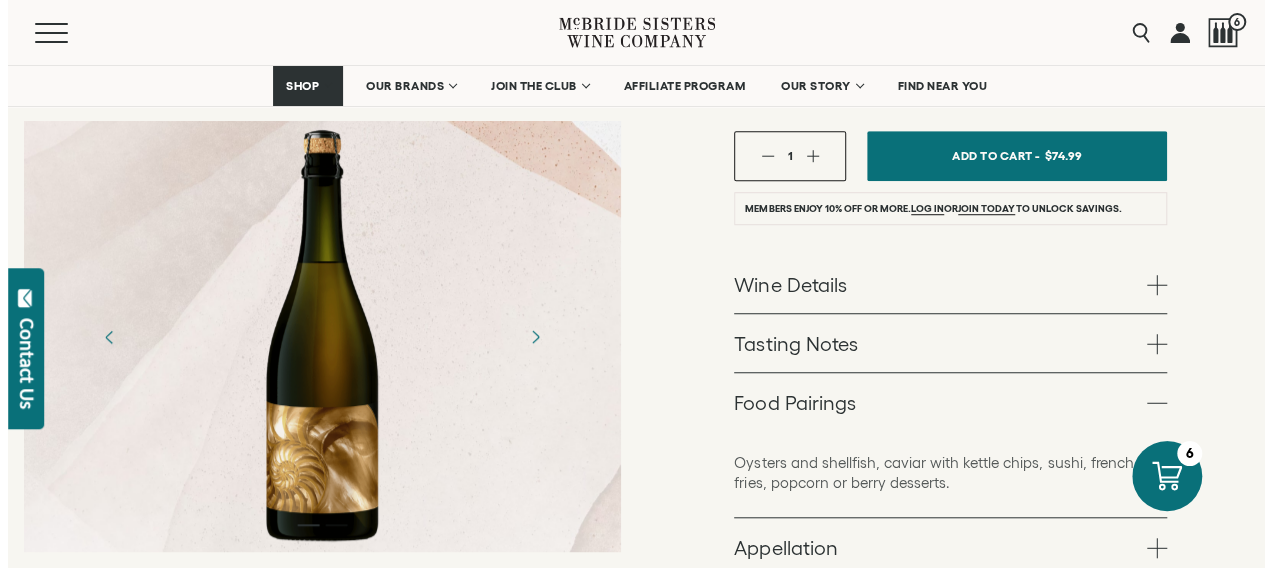 scroll, scrollTop: 601, scrollLeft: 0, axis: vertical 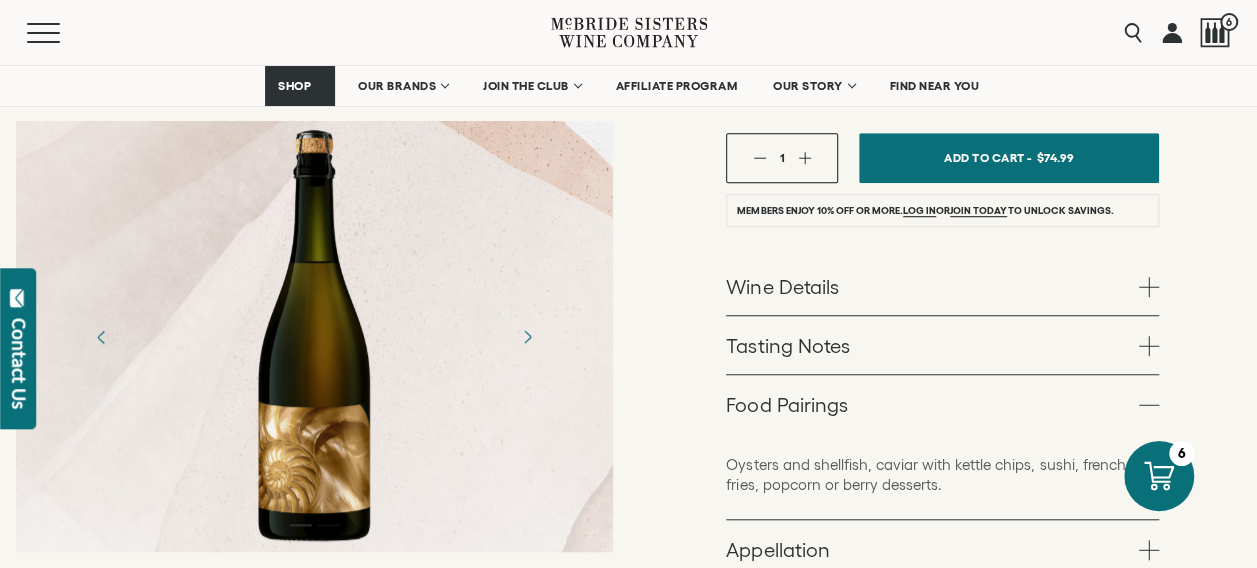 click on "Tasting Notes" at bounding box center [942, 345] 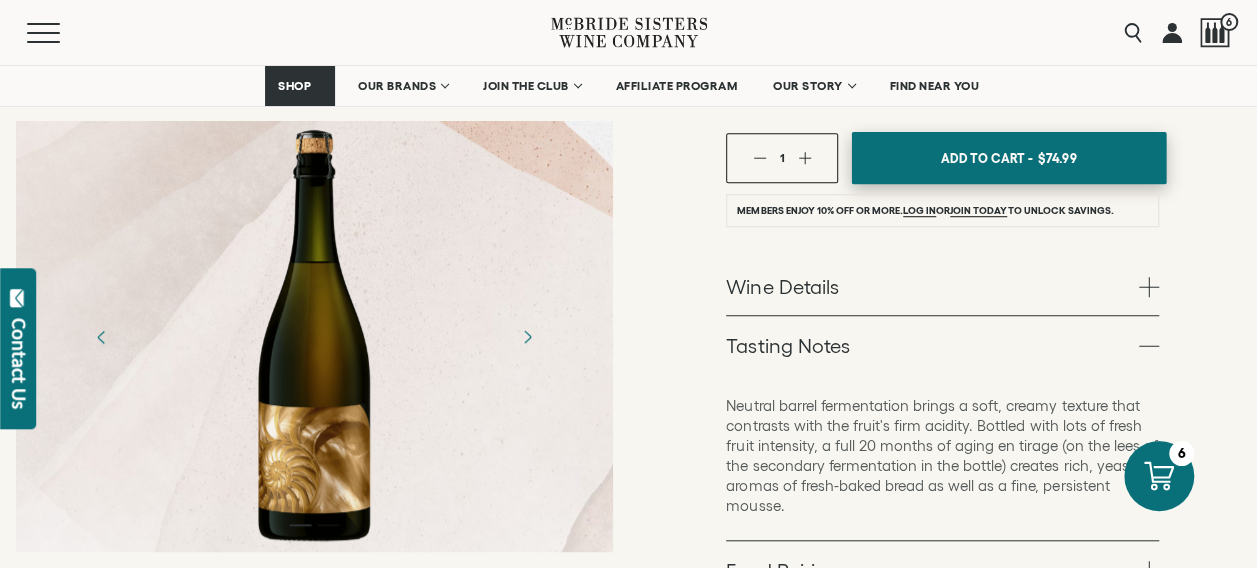 click on "Add To Cart -" at bounding box center (987, 158) 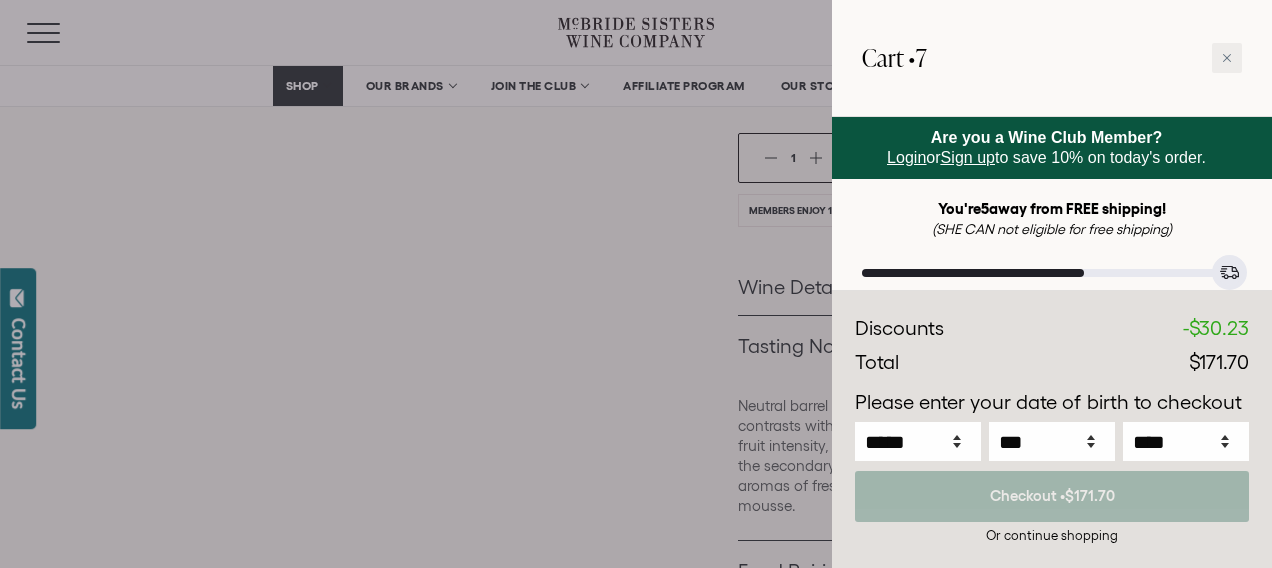 click at bounding box center (636, 284) 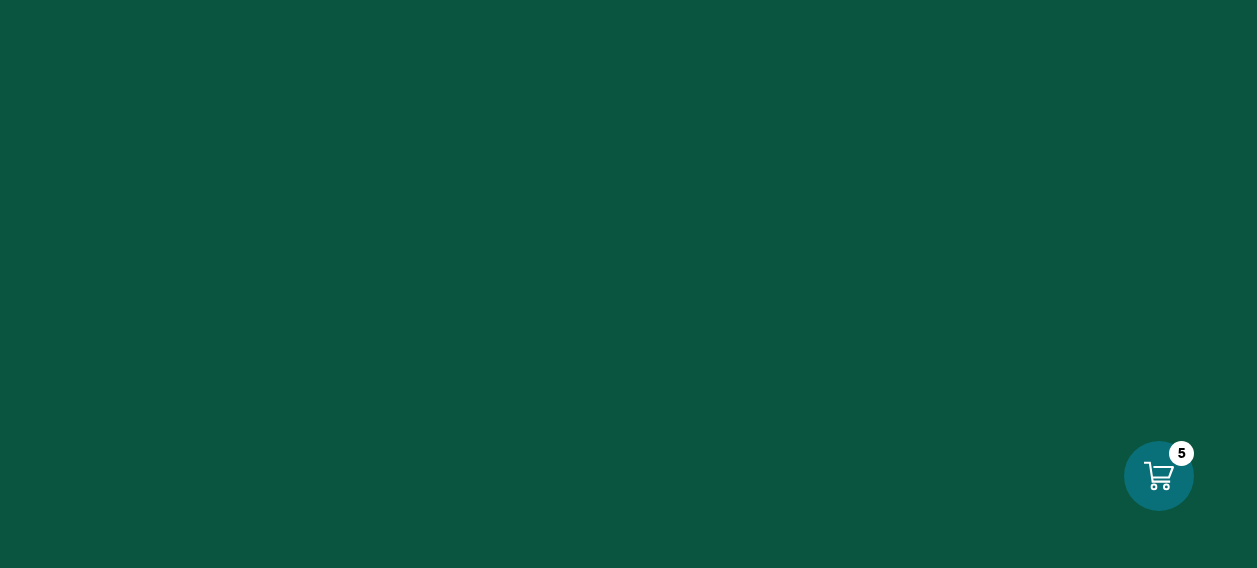 scroll, scrollTop: 0, scrollLeft: 0, axis: both 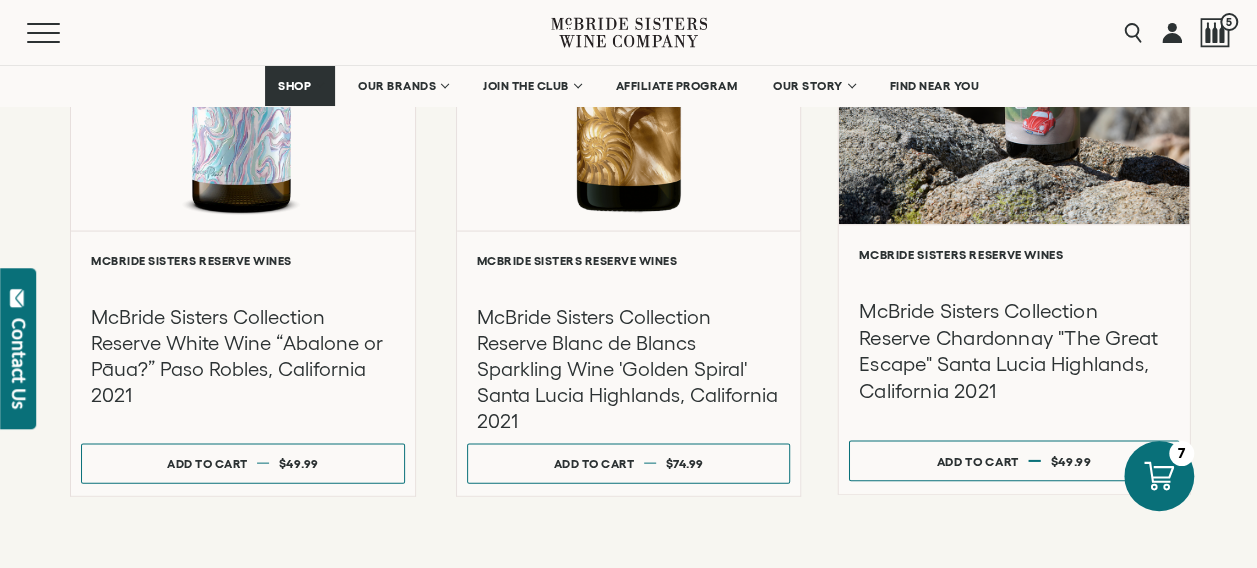 click at bounding box center (1014, 12) 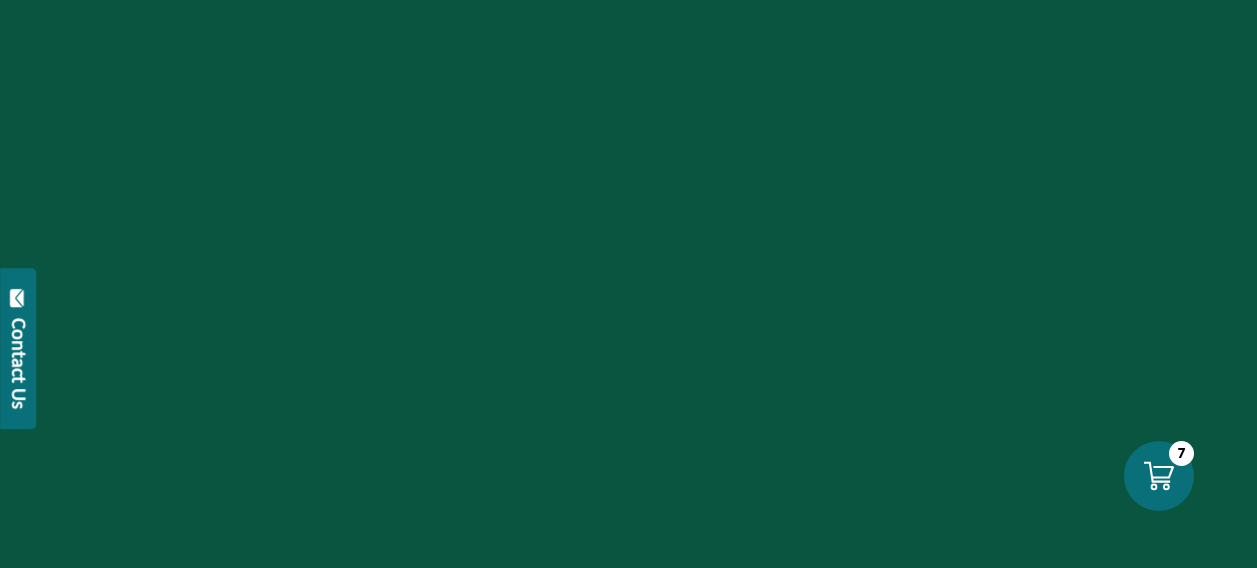 scroll, scrollTop: 0, scrollLeft: 0, axis: both 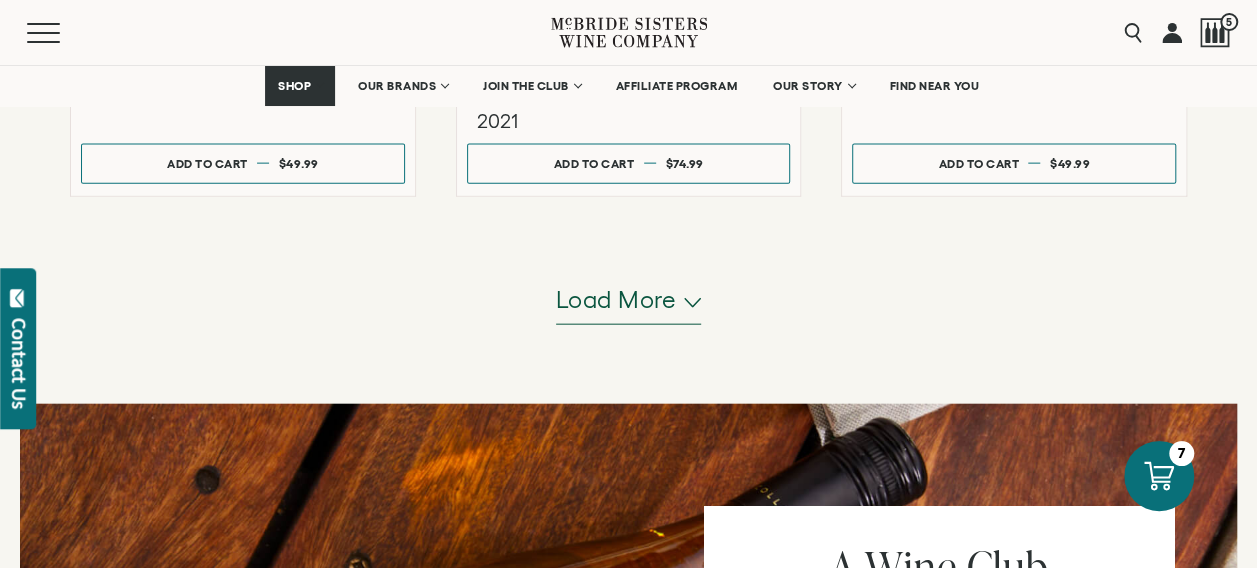 click on "Load more" at bounding box center [616, 300] 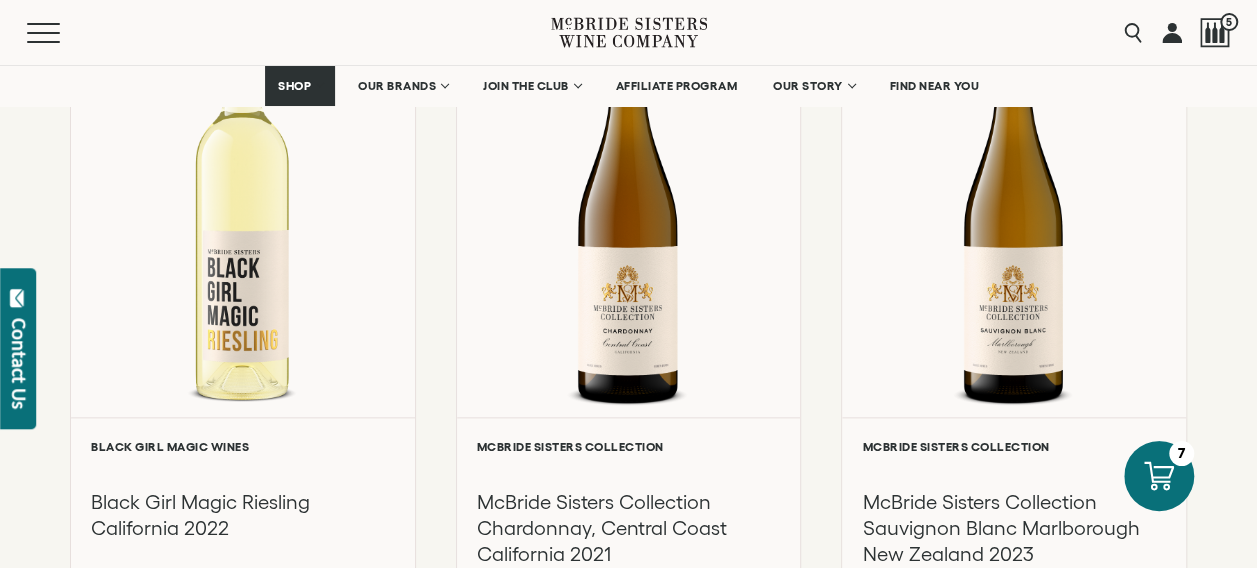 scroll, scrollTop: 990, scrollLeft: 0, axis: vertical 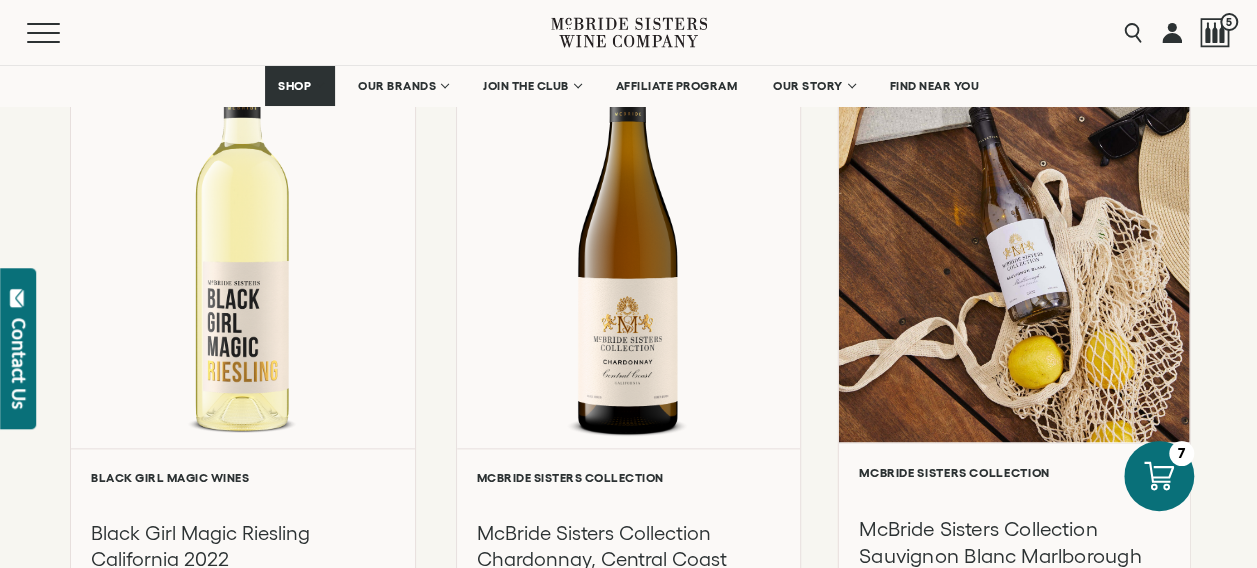 click at bounding box center (1014, 229) 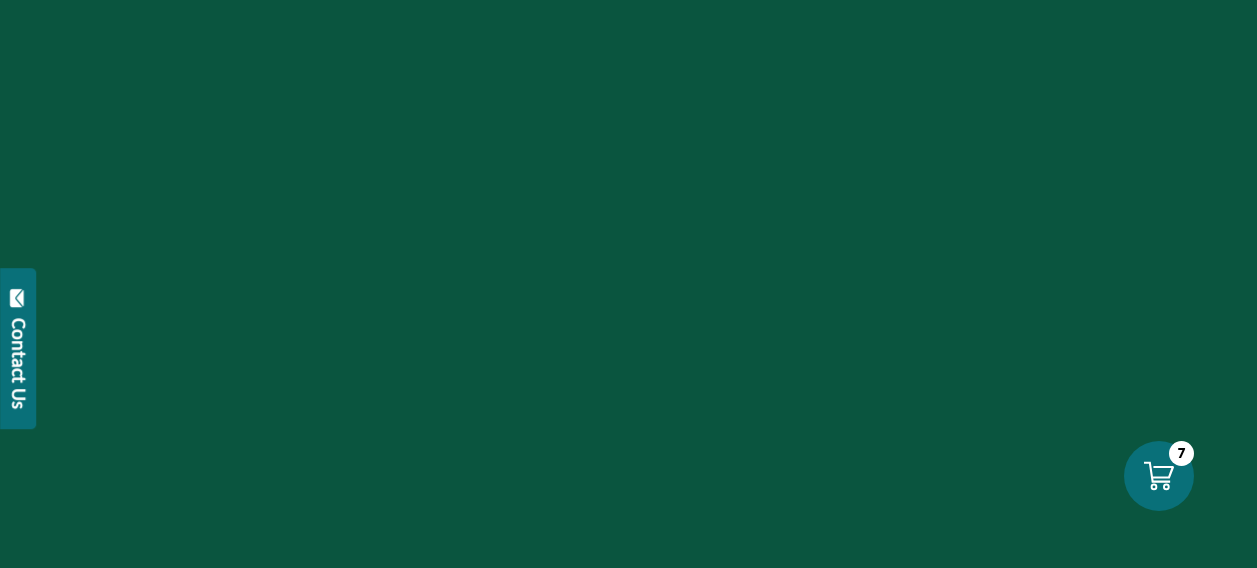 scroll, scrollTop: 0, scrollLeft: 0, axis: both 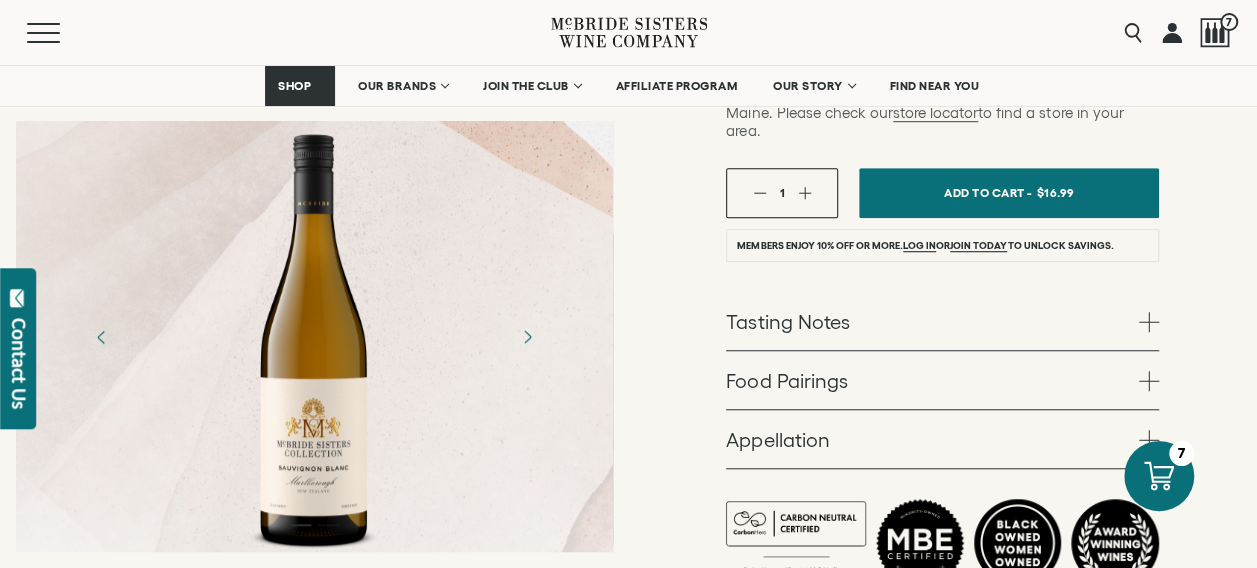 click on "Food Pairings" at bounding box center [942, 380] 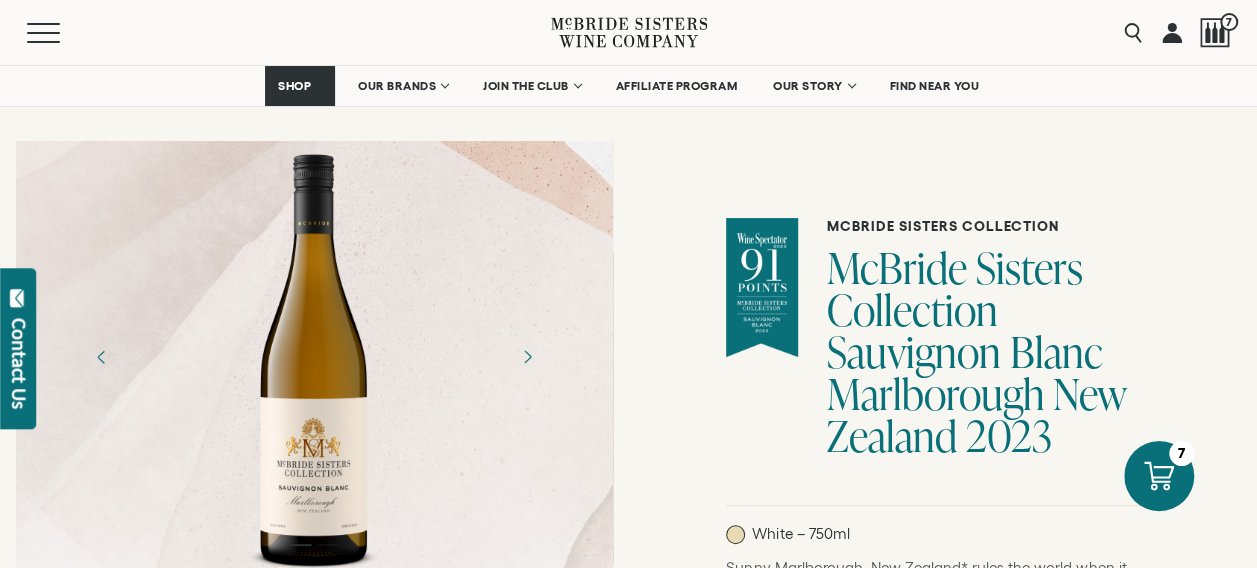 scroll, scrollTop: 0, scrollLeft: 0, axis: both 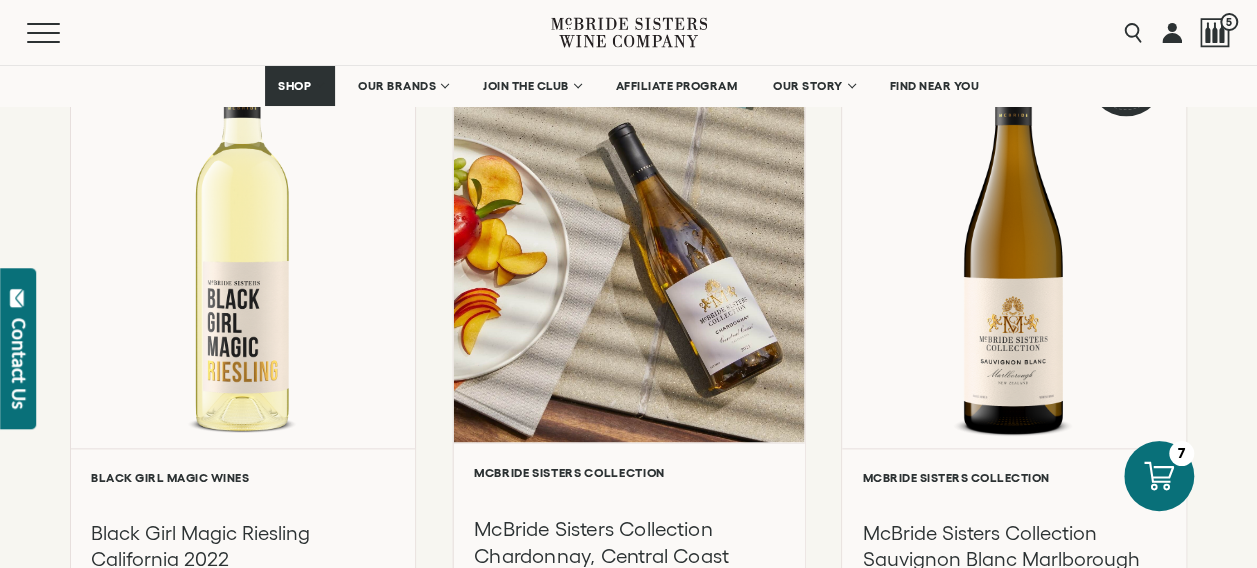 click at bounding box center [628, 229] 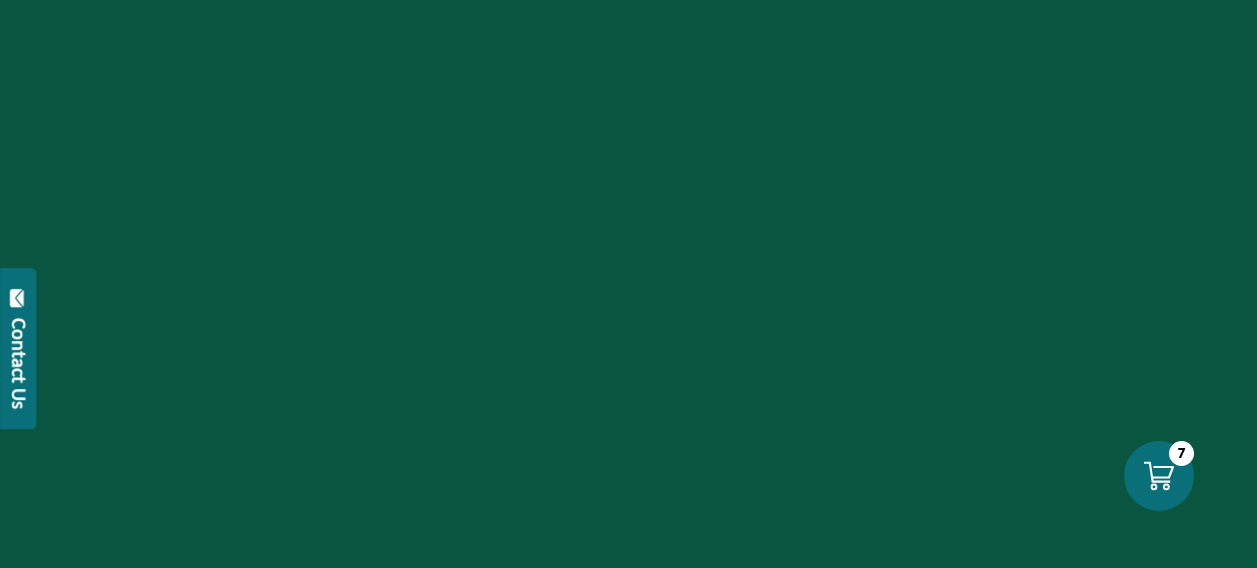 scroll, scrollTop: 0, scrollLeft: 0, axis: both 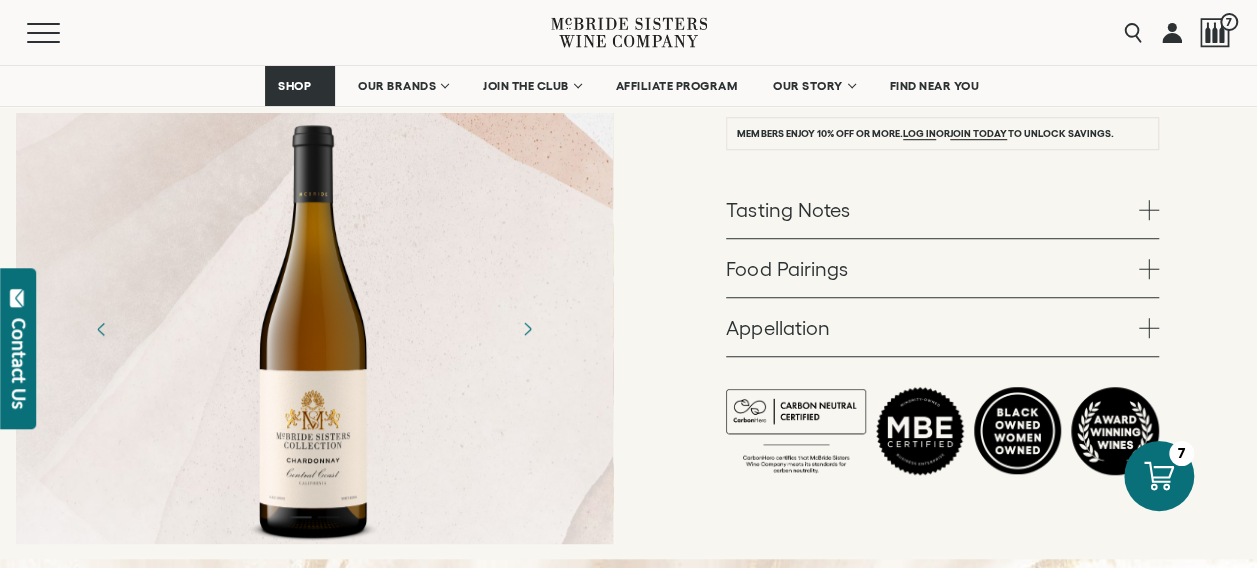 click on "Food Pairings" at bounding box center (942, 268) 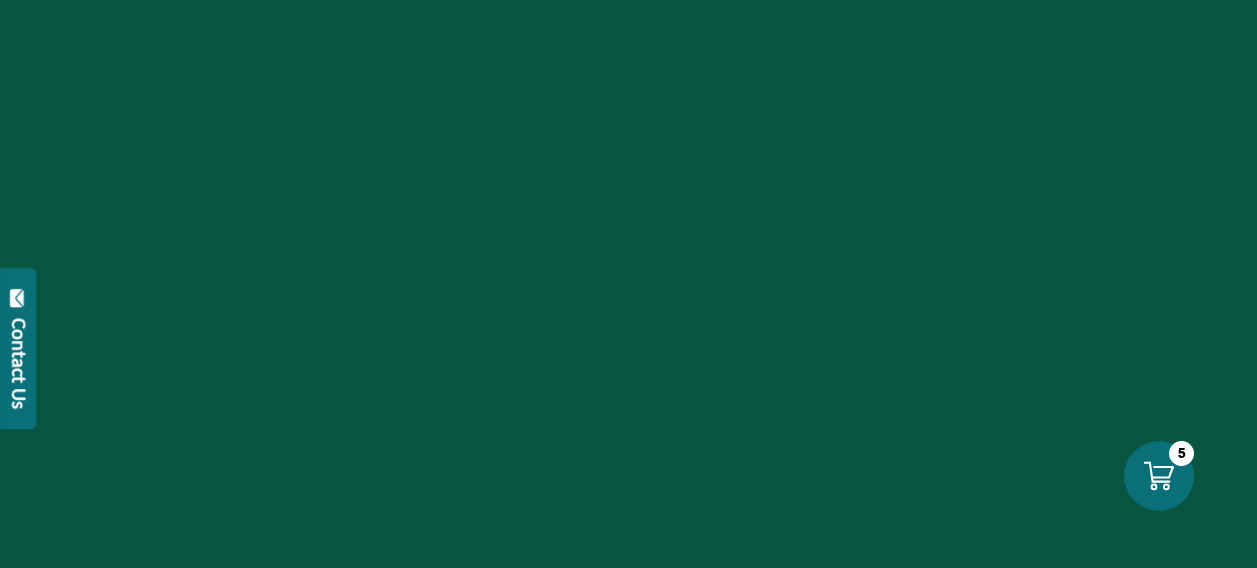 scroll, scrollTop: 0, scrollLeft: 0, axis: both 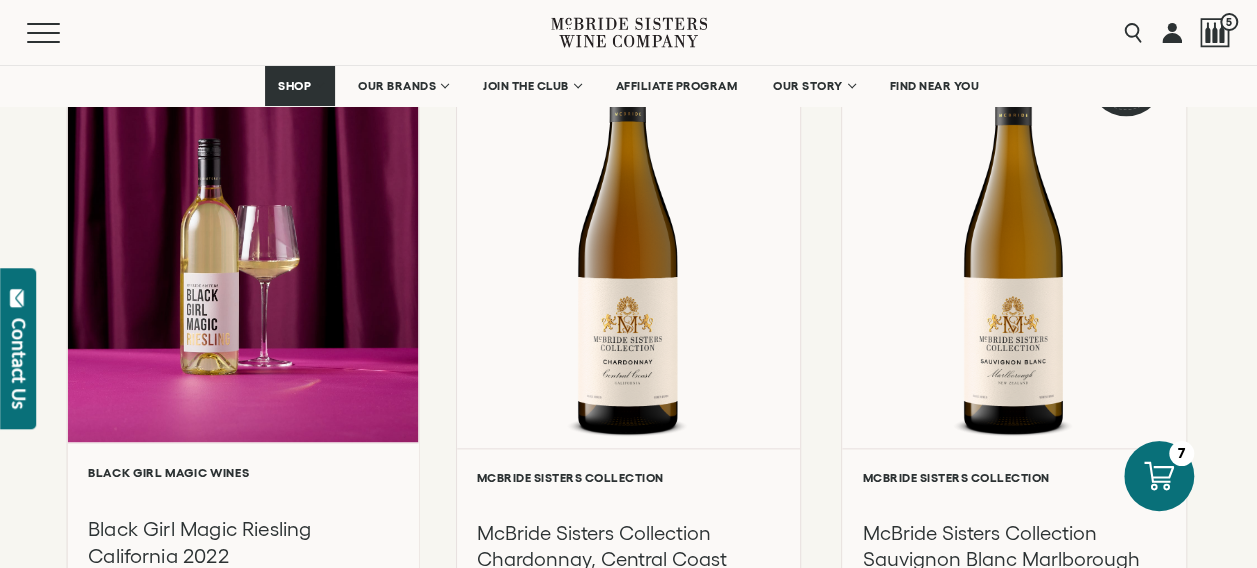 click at bounding box center (243, 229) 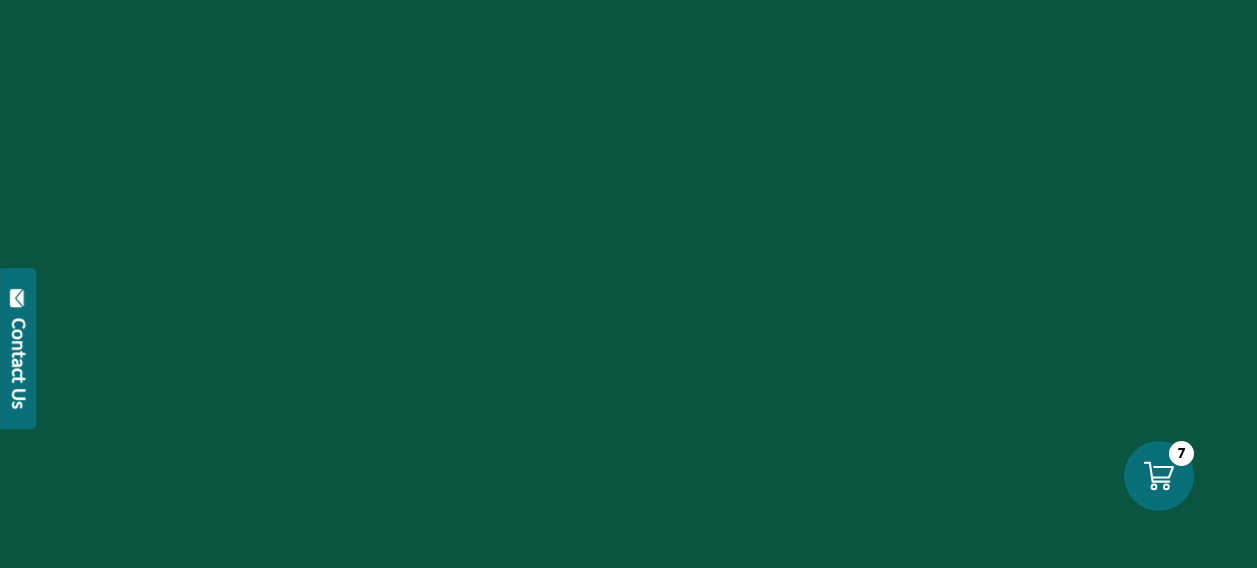 scroll, scrollTop: 0, scrollLeft: 0, axis: both 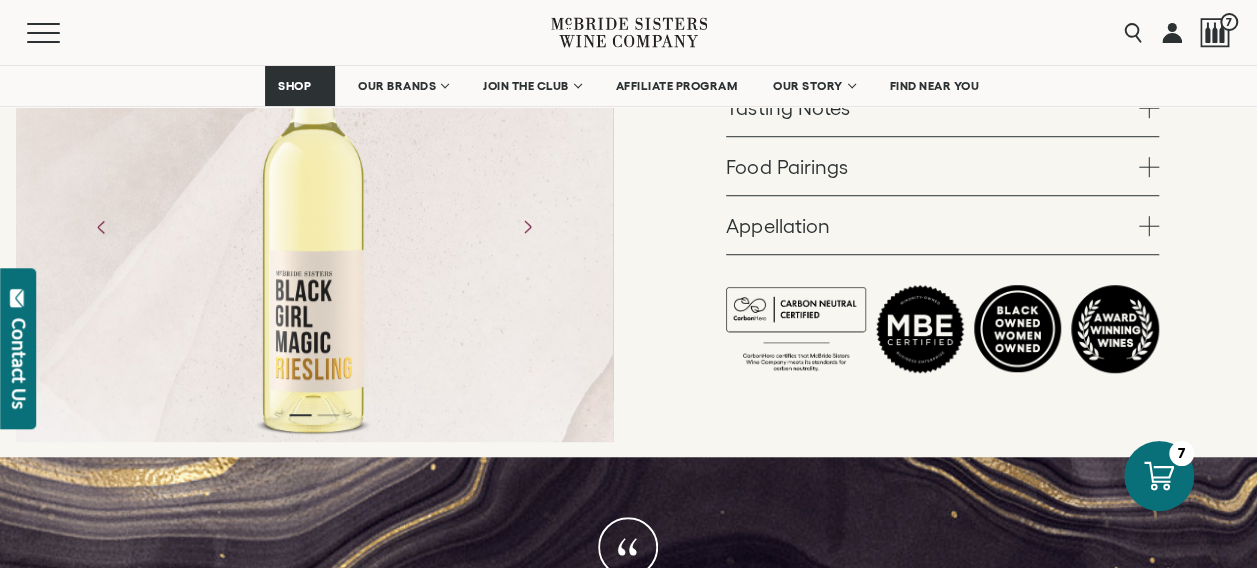 click on "Food Pairings" at bounding box center [942, 166] 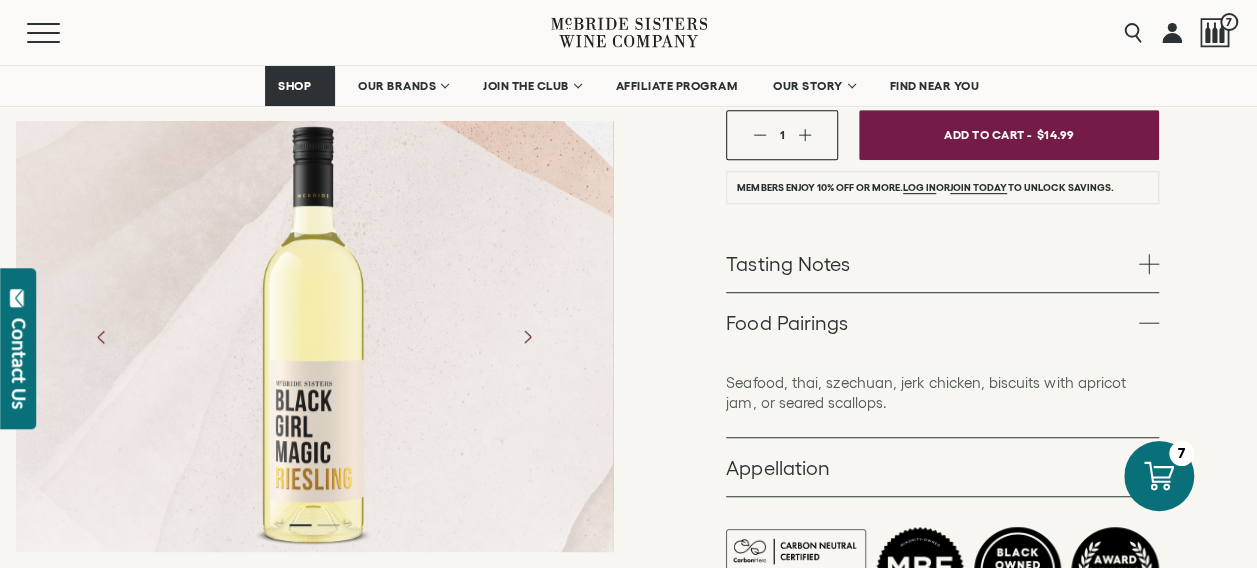 scroll, scrollTop: 401, scrollLeft: 0, axis: vertical 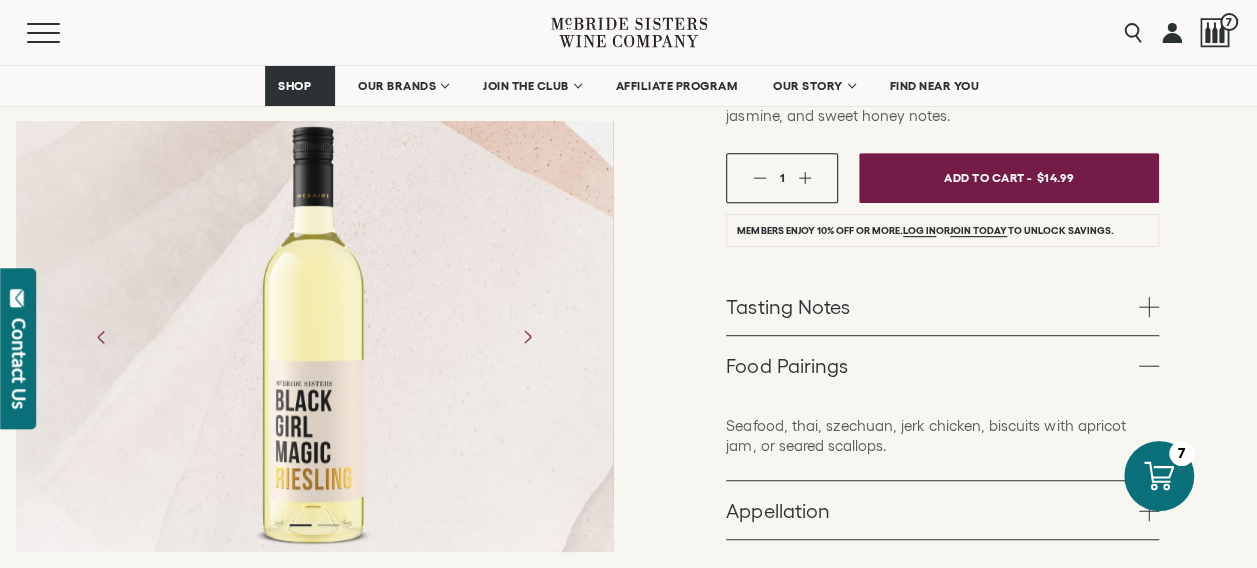 click on "Tasting Notes" at bounding box center (942, 306) 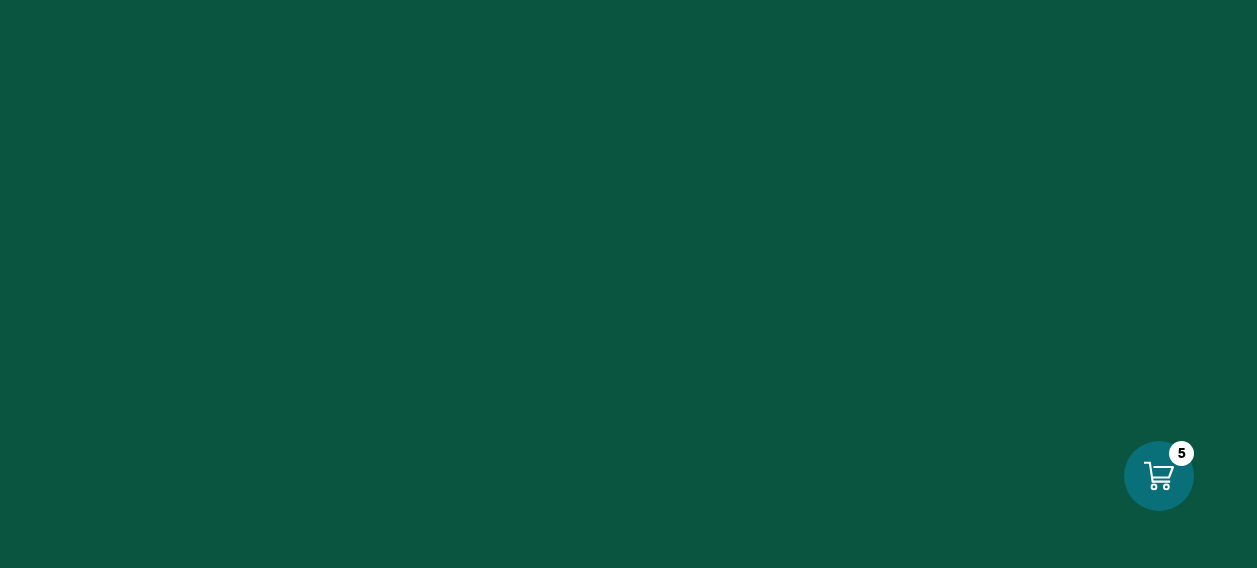 scroll, scrollTop: 0, scrollLeft: 0, axis: both 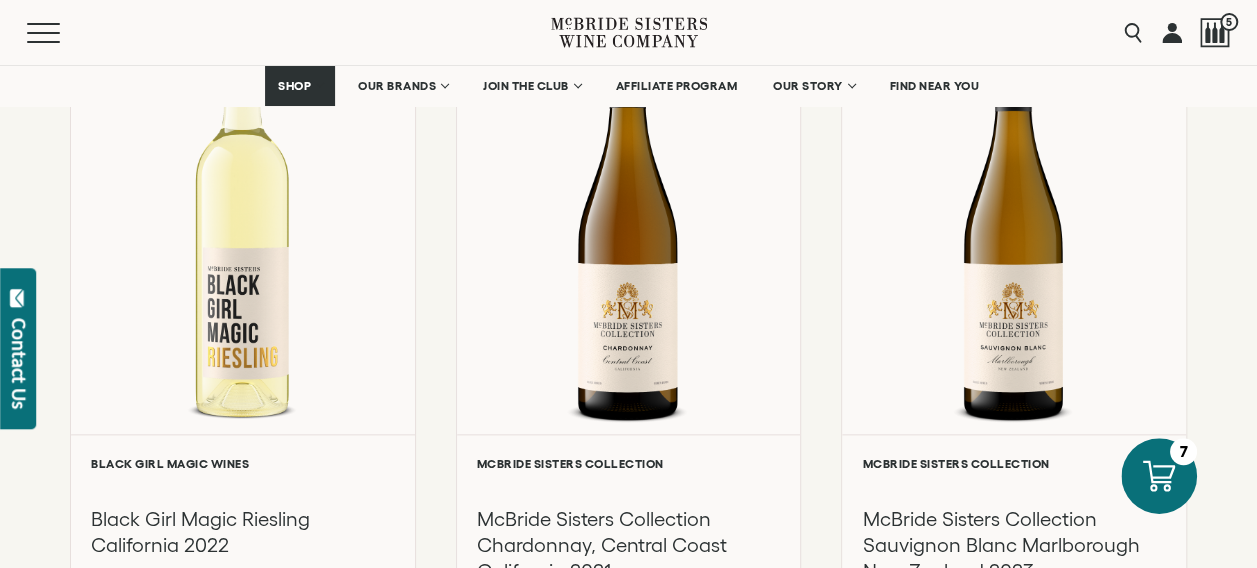 click 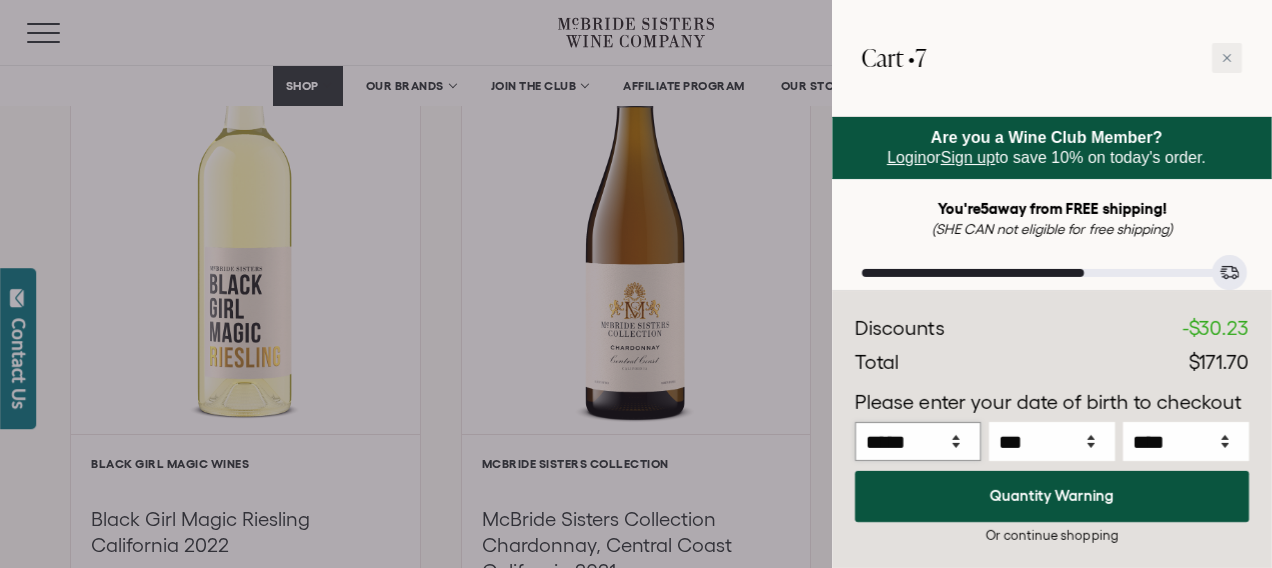 click on "*****
***
***
***
***
***
***
***
***
***
***
***
***" at bounding box center (918, 441) 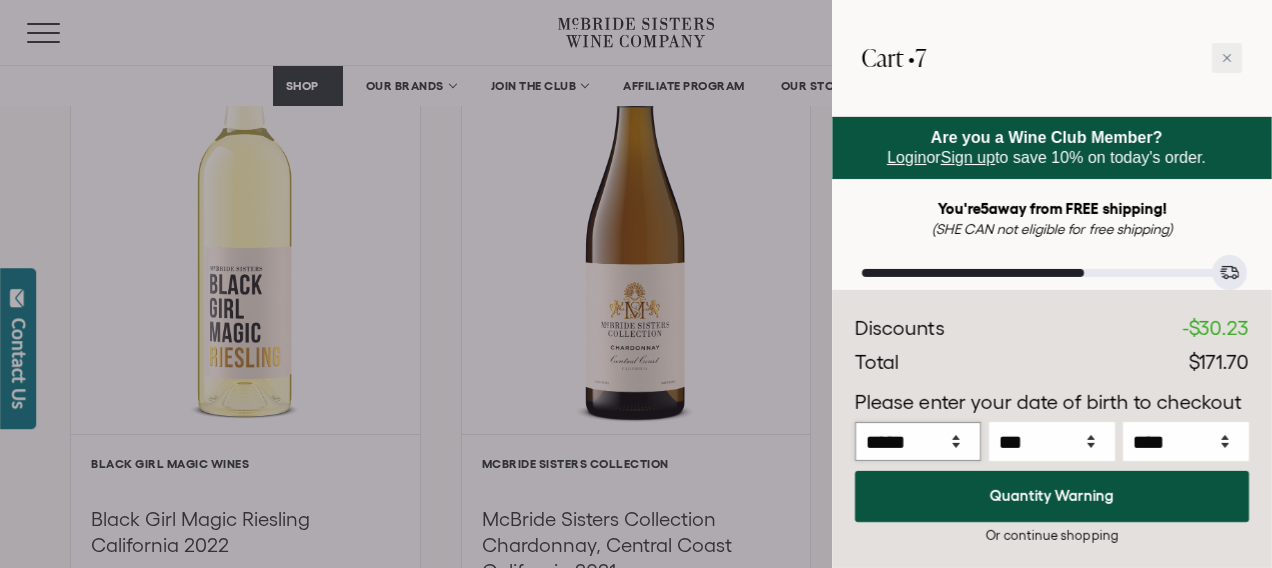select on "*" 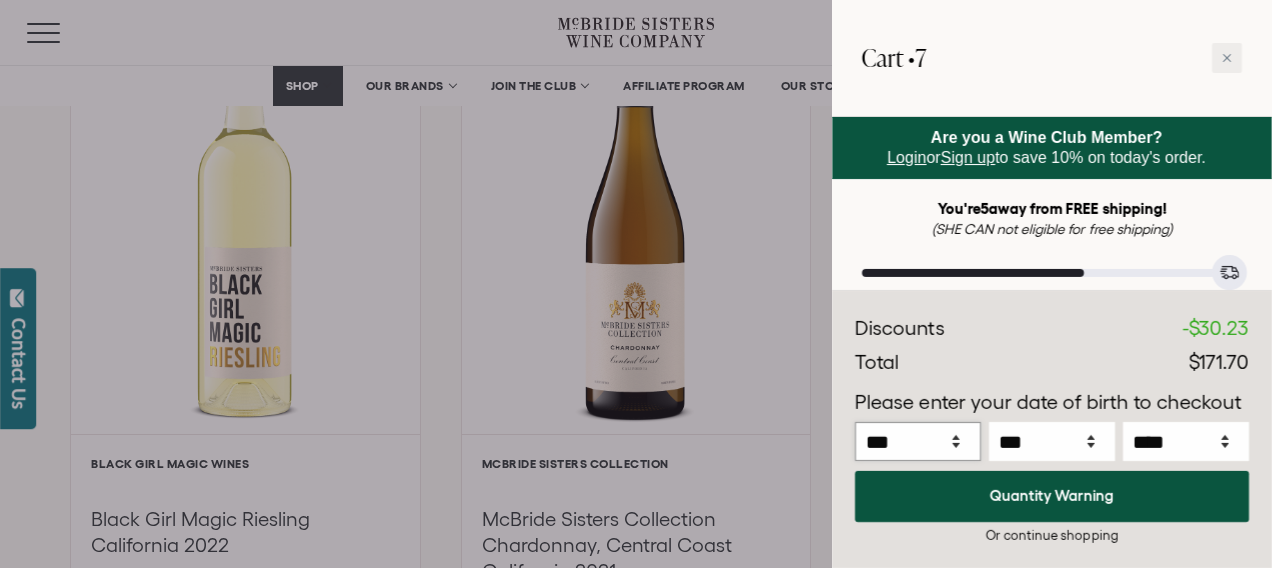 click on "*****
***
***
***
***
***
***
***
***
***
***
***
***" at bounding box center [918, 441] 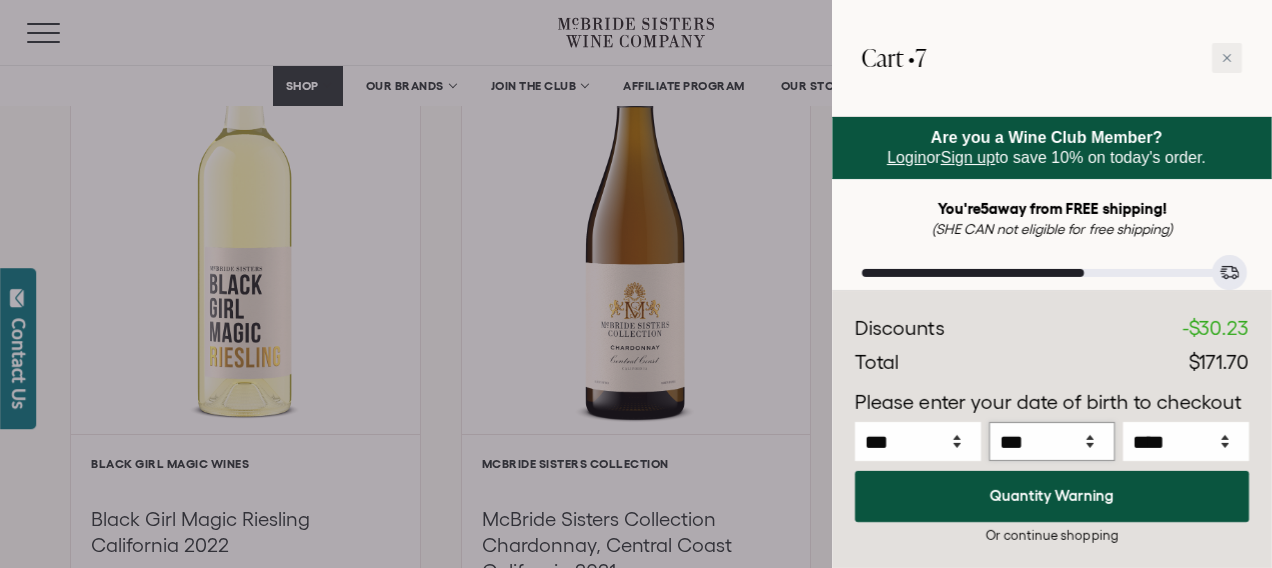 click on "***
*
*
*
*
*
*
*
*
*
**
**
**
**
**
**
**
**
**
**
**
**
**
**
**
**
**
**
**
**
**
**" at bounding box center [1052, 441] 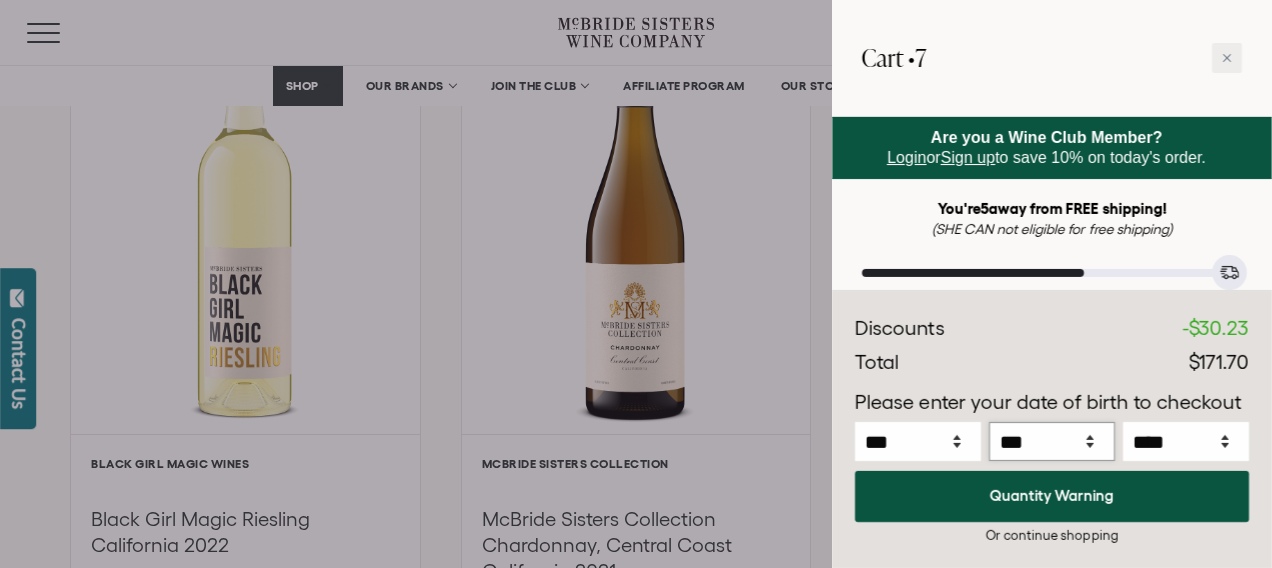 select on "**" 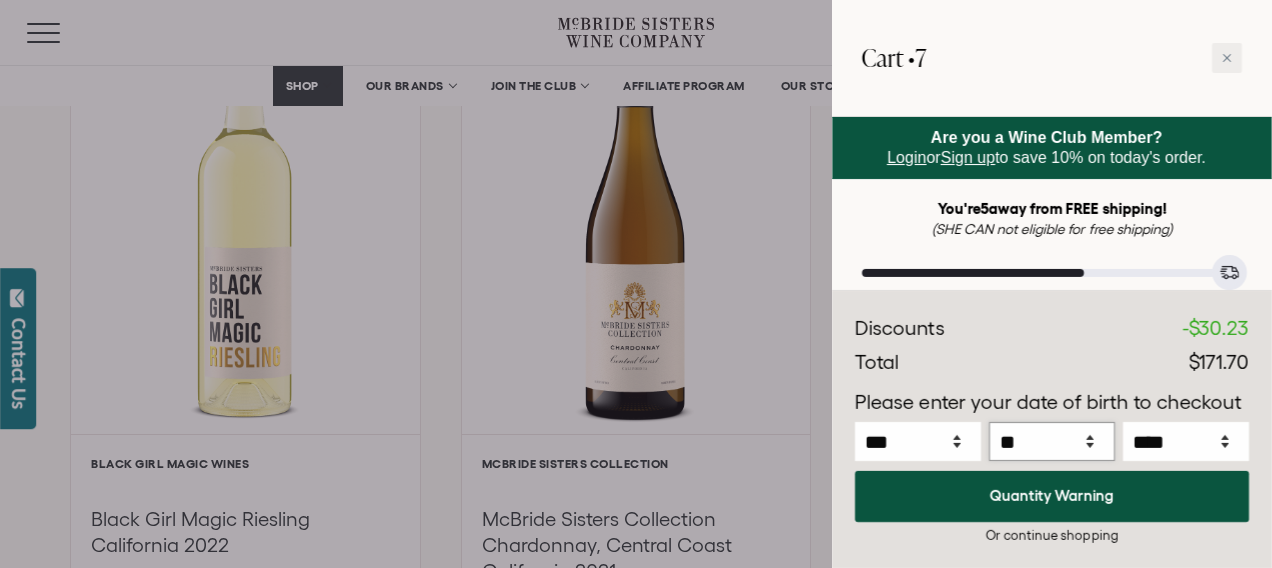 click on "***
*
*
*
*
*
*
*
*
*
**
**
**
**
**
**
**
**
**
**
**
**
**
**
**
**
**
**
**
**
**
**" at bounding box center [1052, 441] 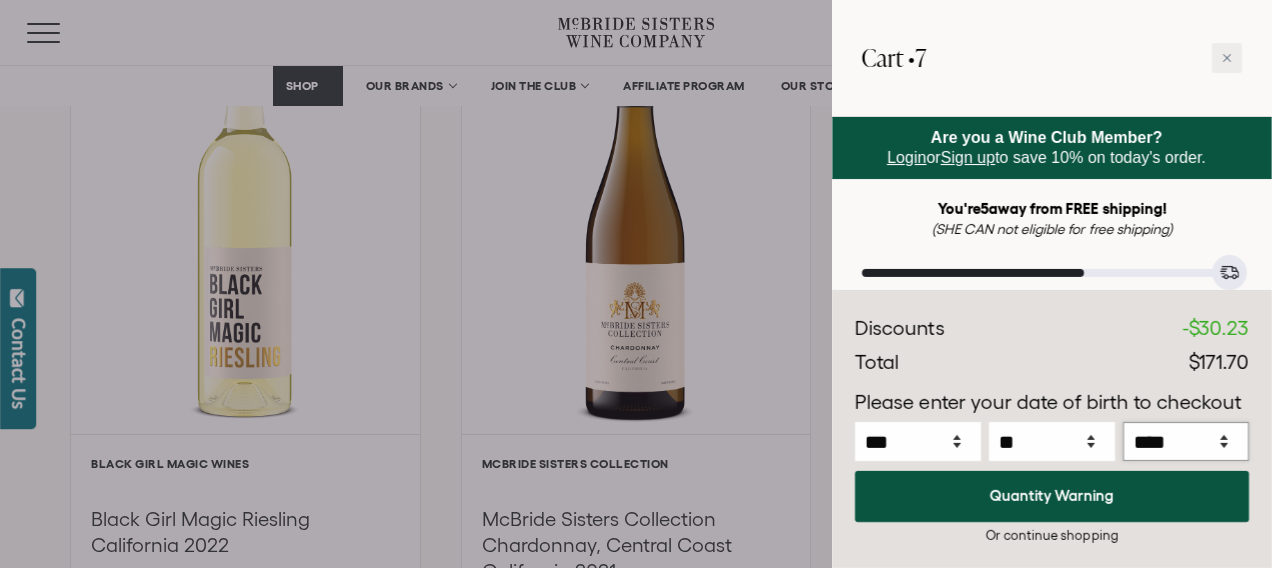 click on "****
****
****
****
****
****
****
****
****
****
****
****
****
****
****
****
****
****
****
****
****
****
****
****
****
****
****
****
****
****
****
****
**** **** **** **** ****" at bounding box center (1186, 441) 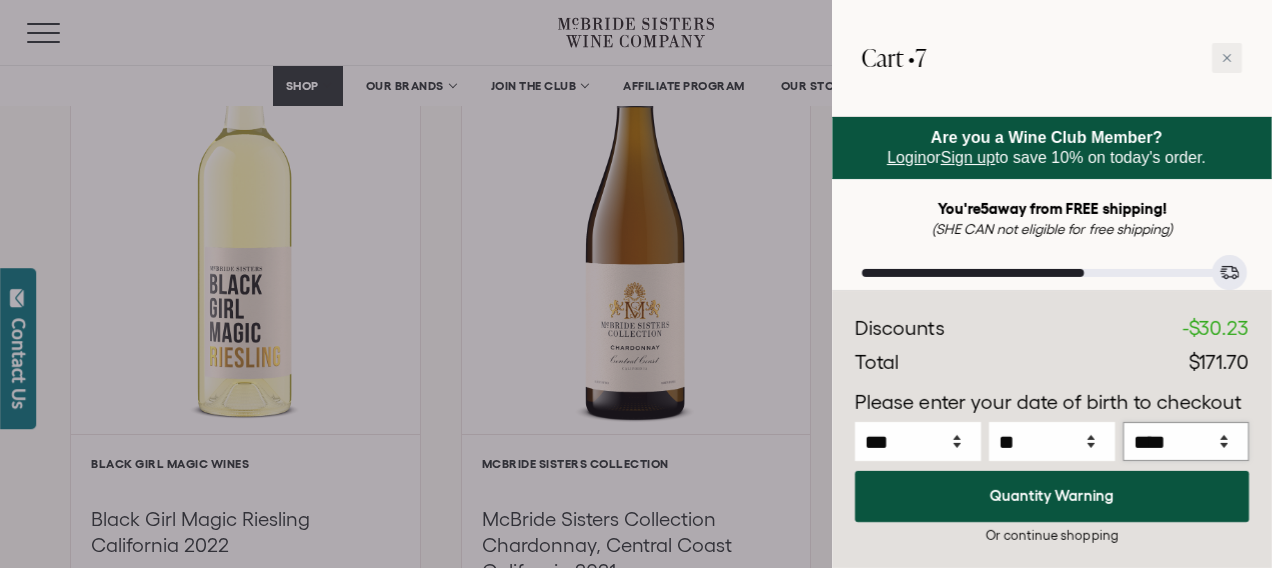 click on "****
****
****
****
****
****
****
****
****
****
****
****
****
****
****
****
****
****
****
****
****
****
****
****
****
****
****
****
****
****
****
****
**** **** **** **** ****" at bounding box center [1186, 441] 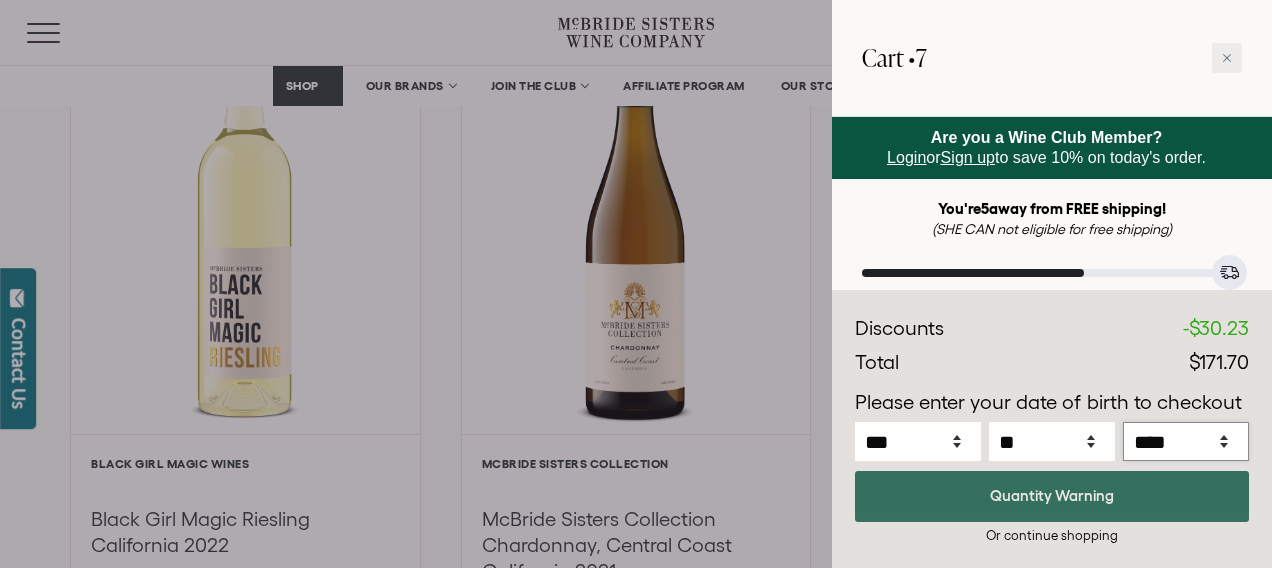 select on "****" 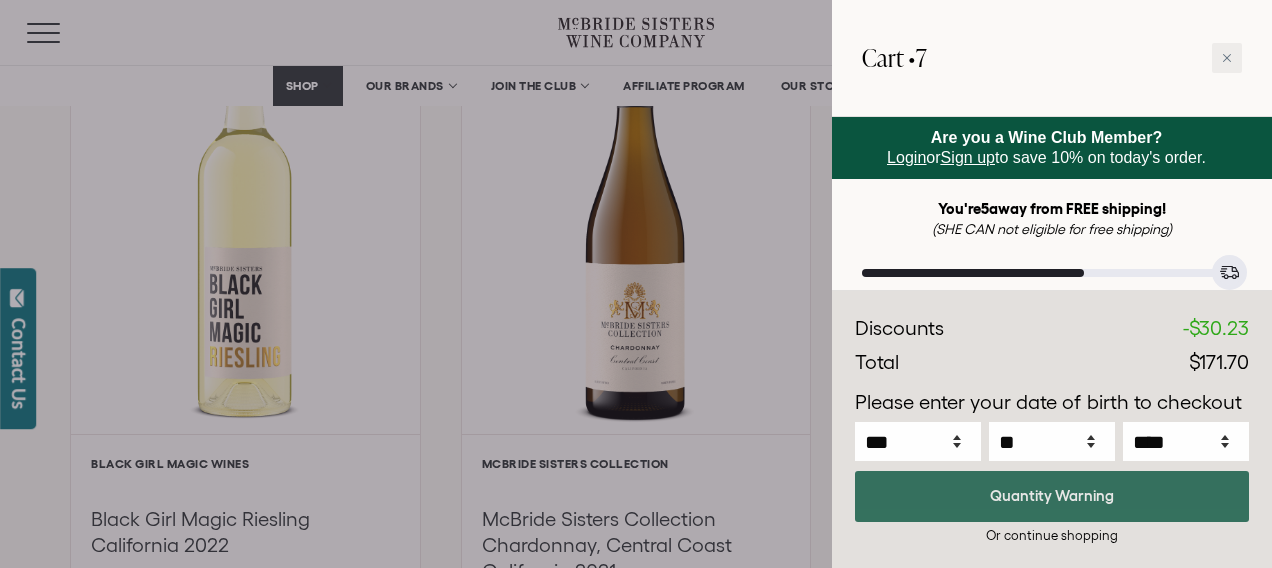 click on "Quantity Warning" at bounding box center [1052, 496] 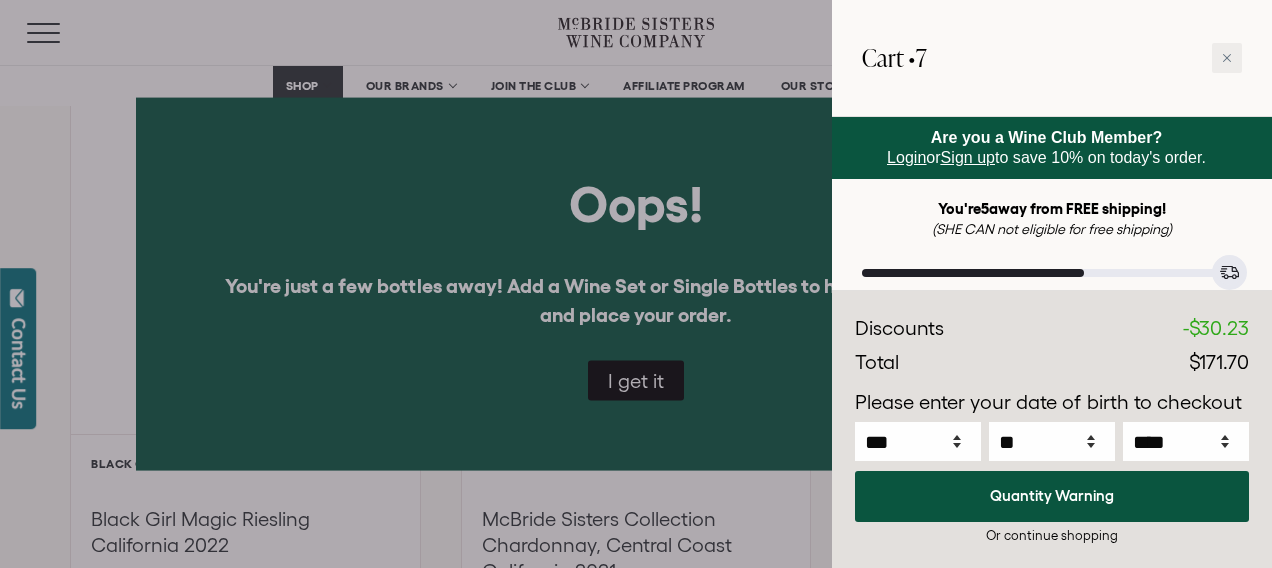 click at bounding box center [636, 284] 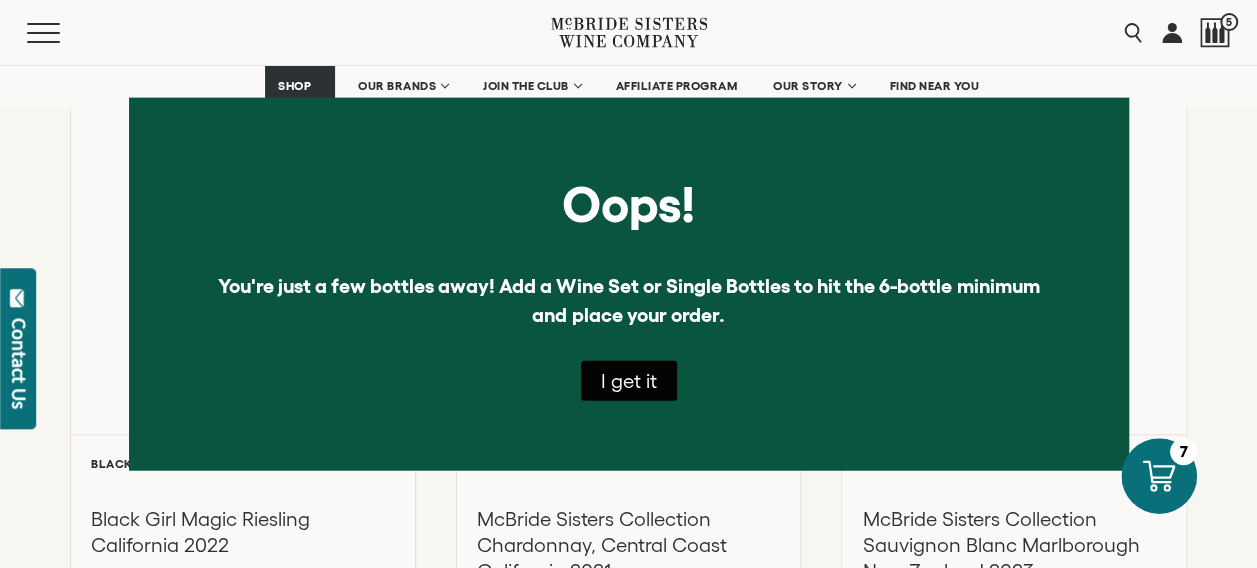 click 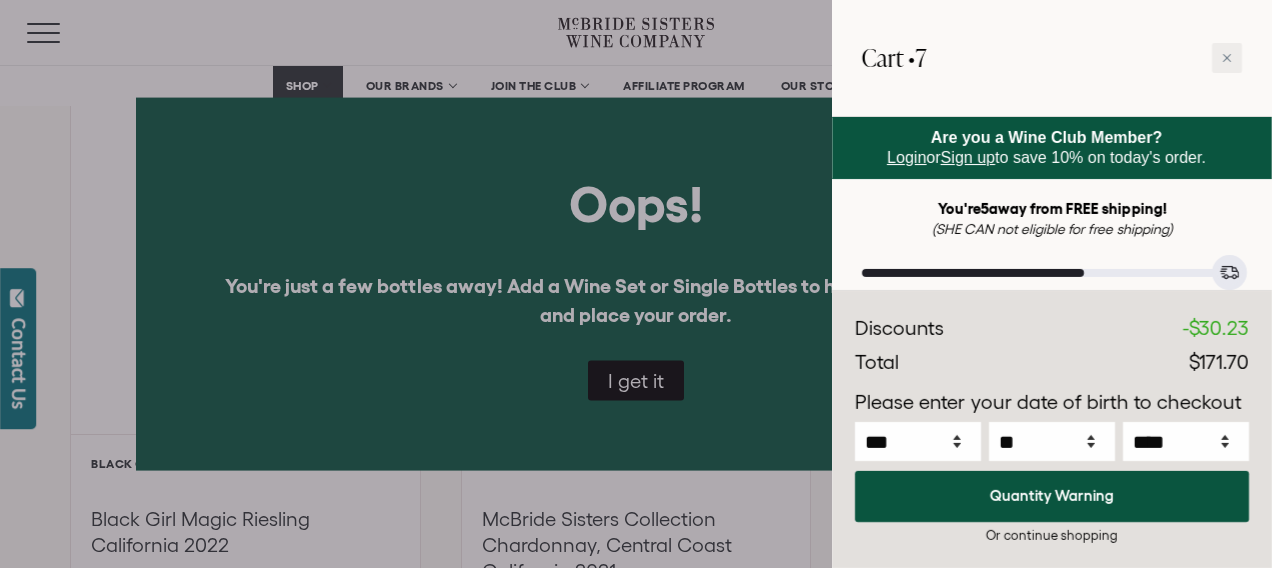 click on "Login" at bounding box center [906, 157] 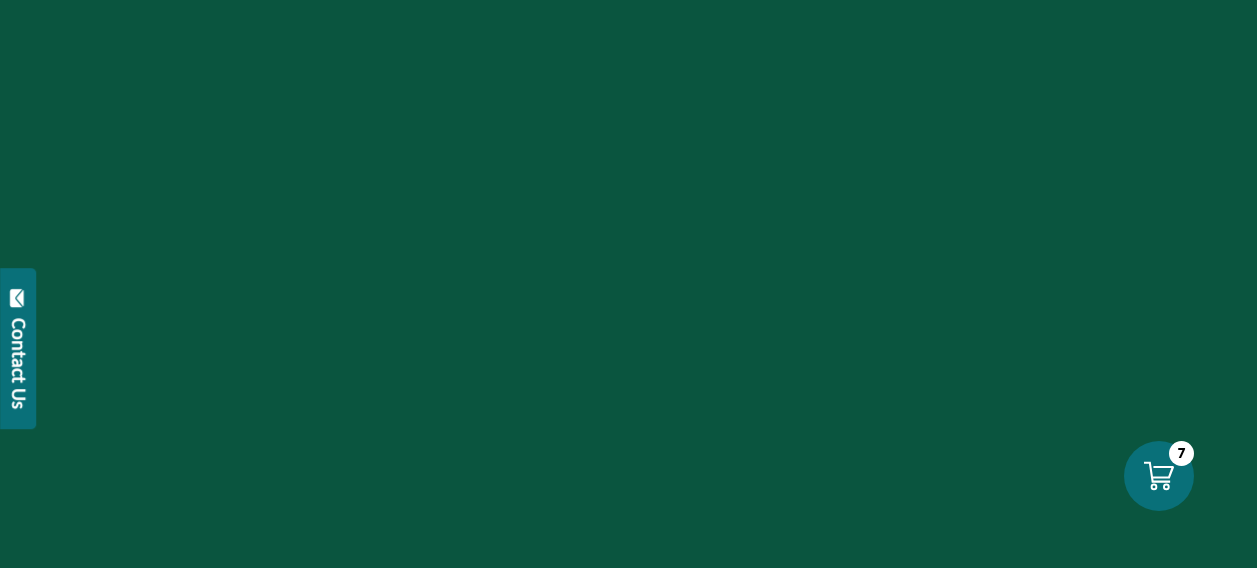 scroll, scrollTop: 0, scrollLeft: 0, axis: both 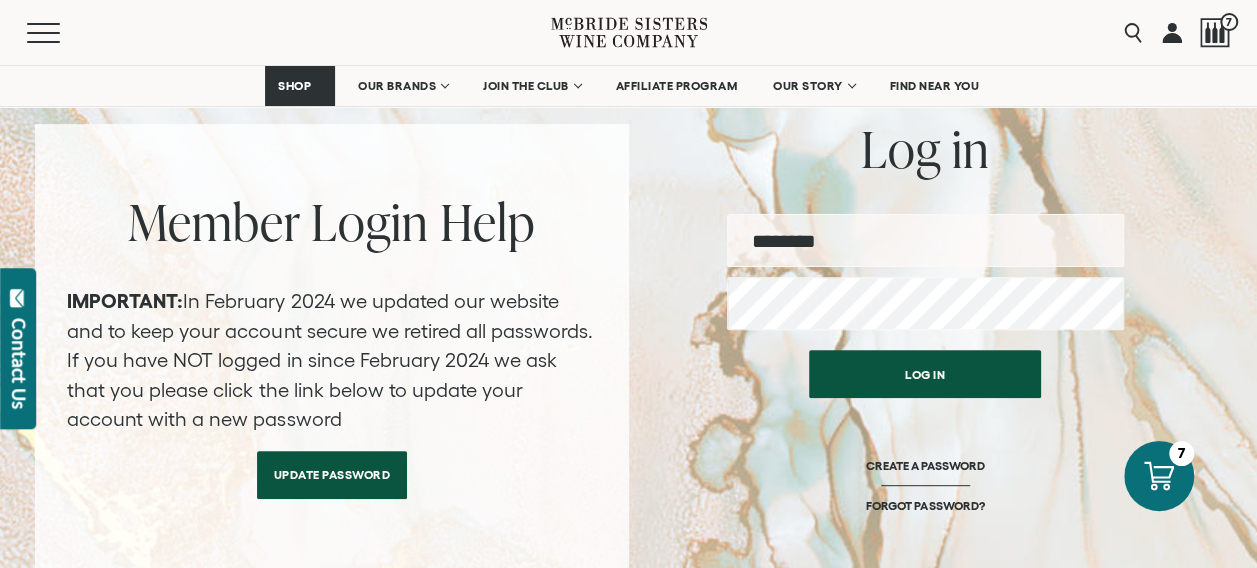 type on "**********" 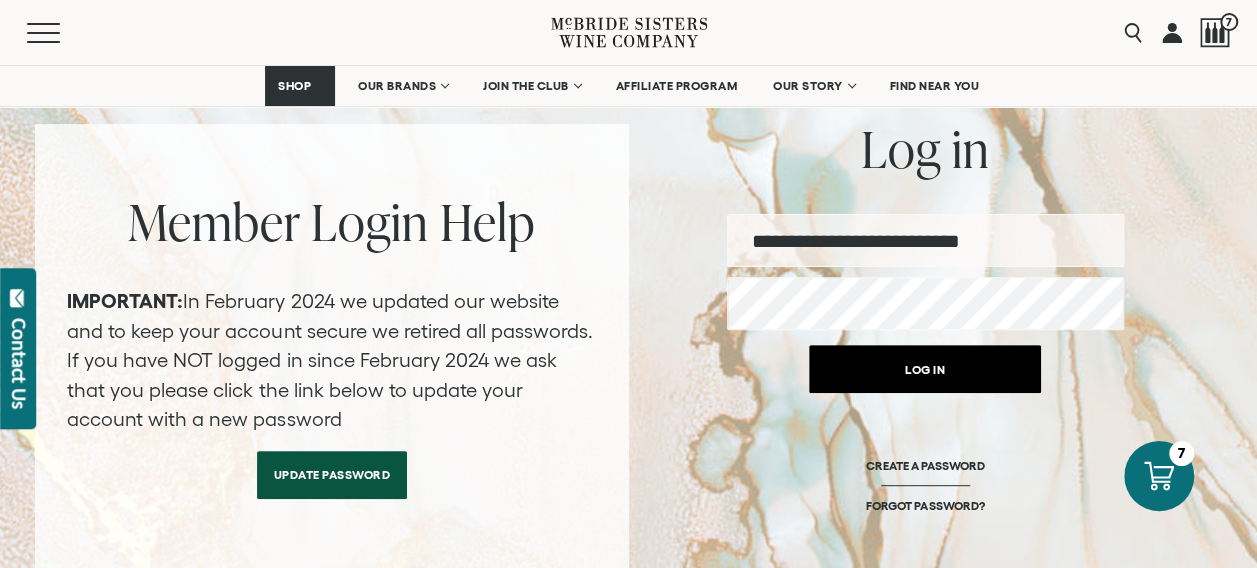 click on "Log in" at bounding box center [925, 369] 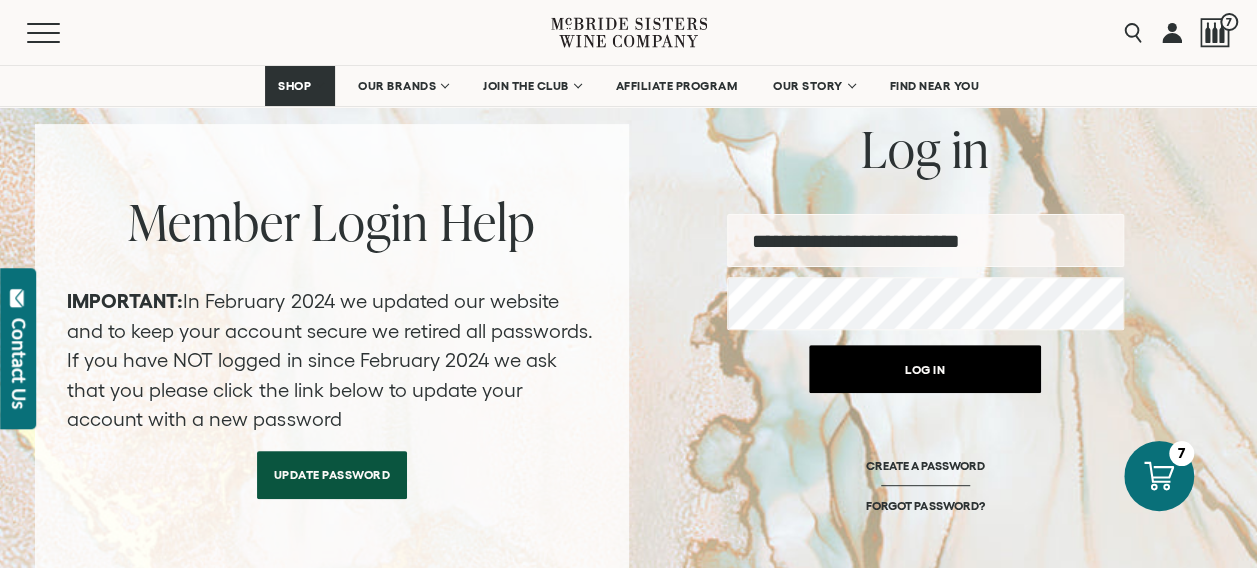 click on "Log in" at bounding box center [925, 369] 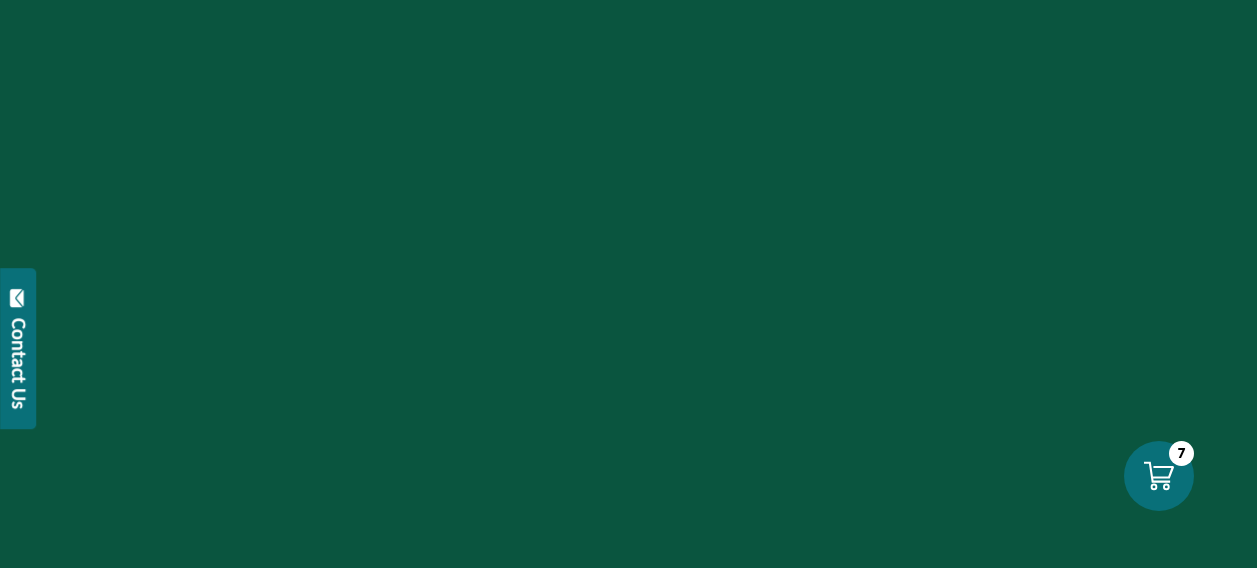 scroll, scrollTop: 0, scrollLeft: 0, axis: both 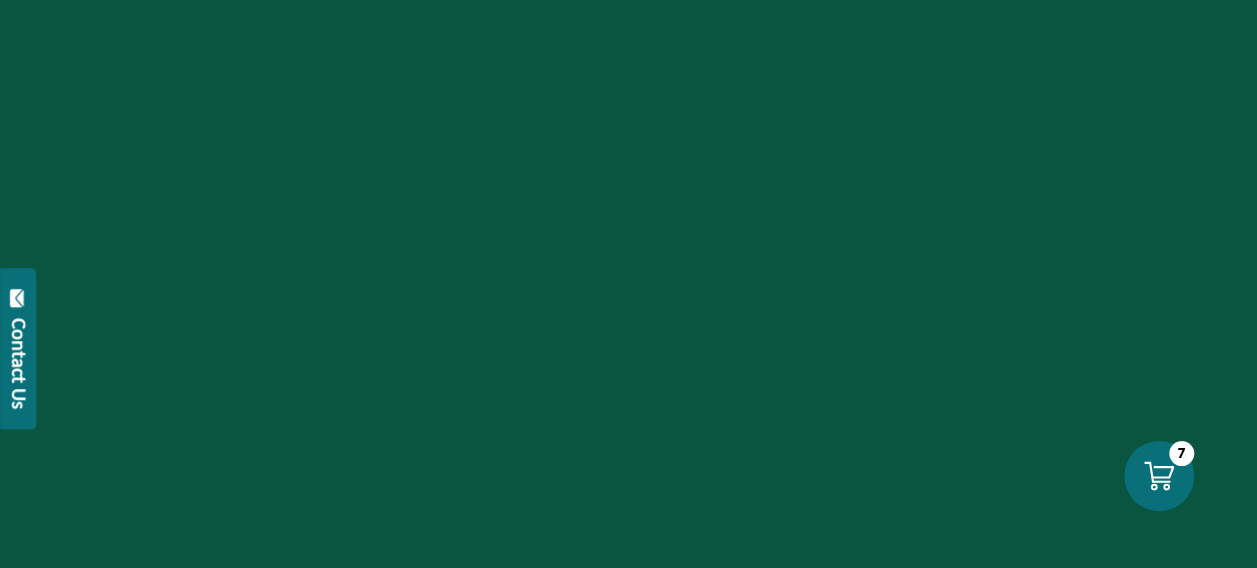 select on "****" 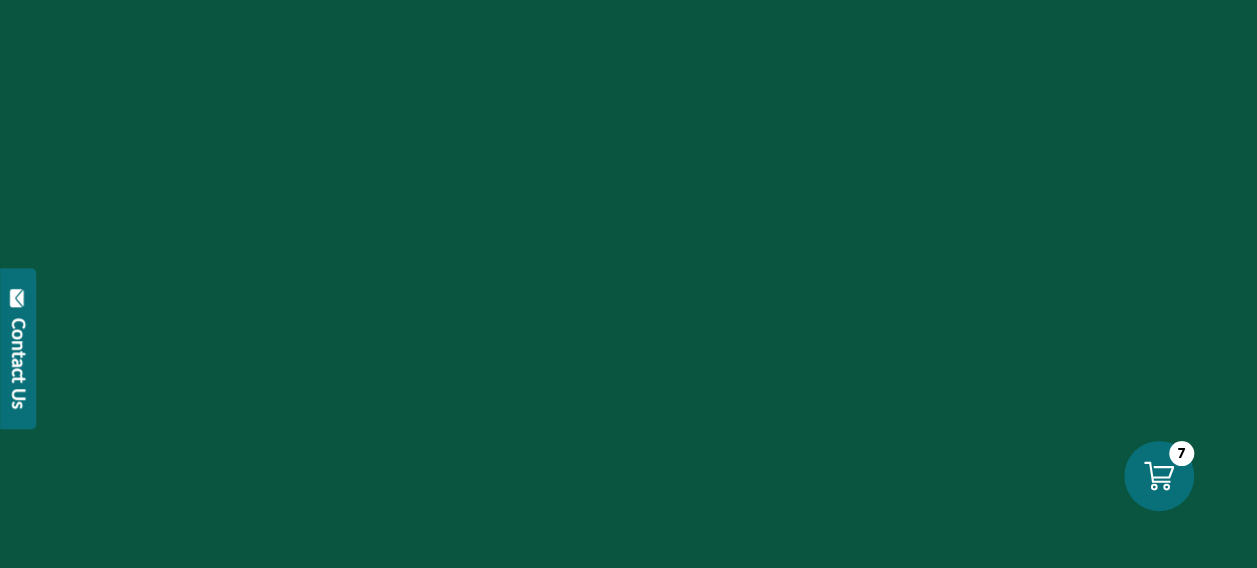 scroll, scrollTop: 0, scrollLeft: 0, axis: both 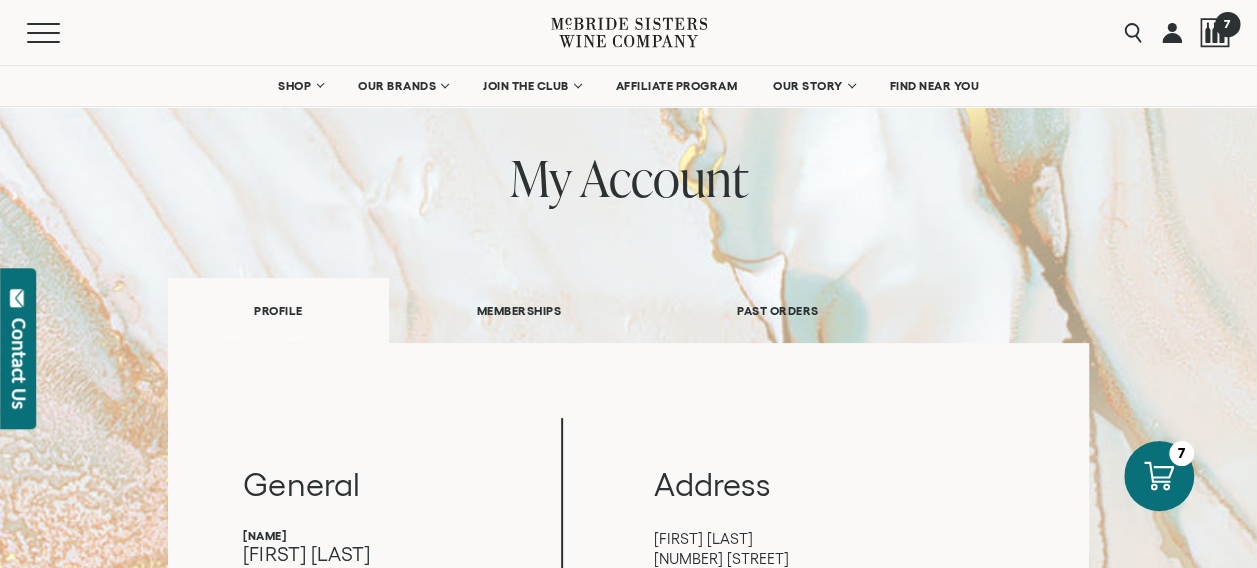 click on "7" at bounding box center [1226, 23] 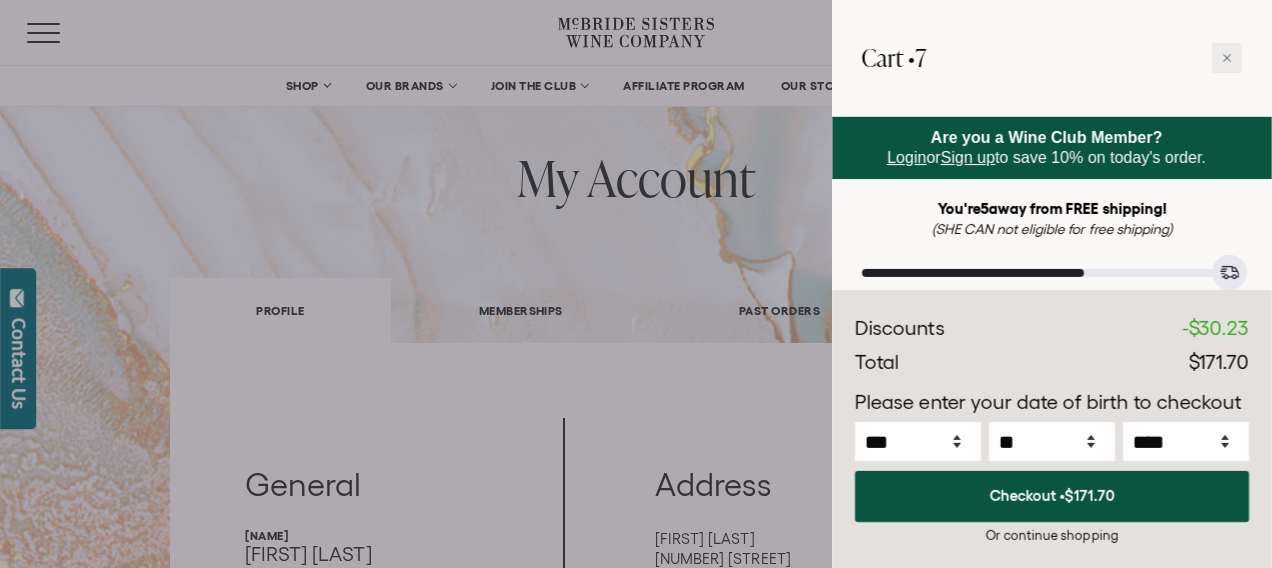 click on "Cart •  7" at bounding box center [894, 58] 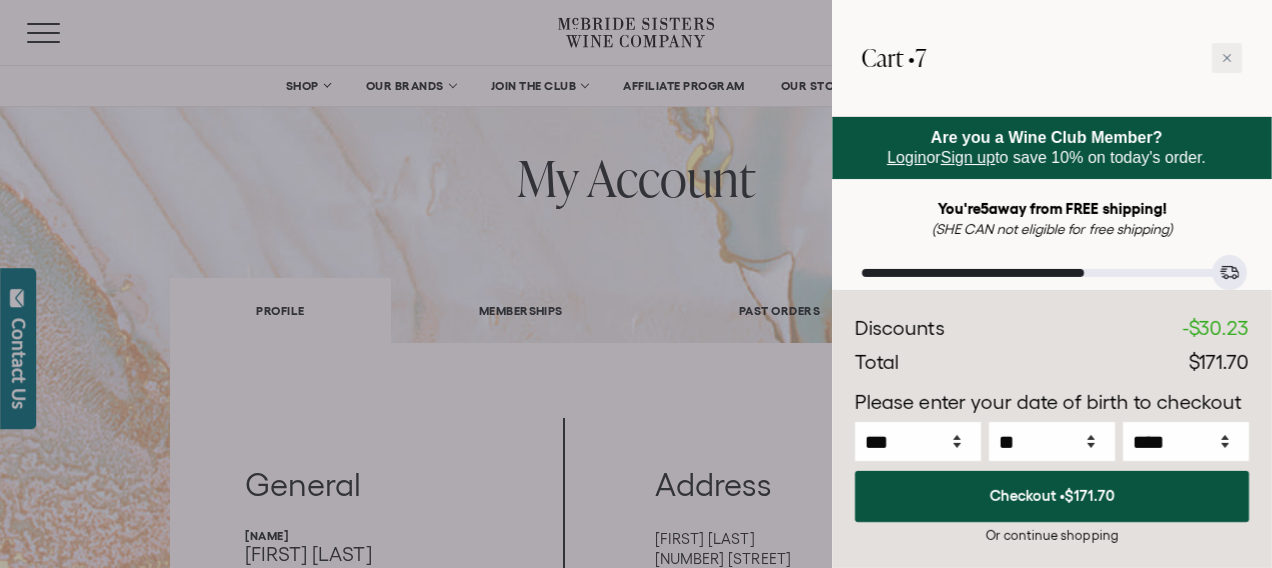 click at bounding box center [636, 284] 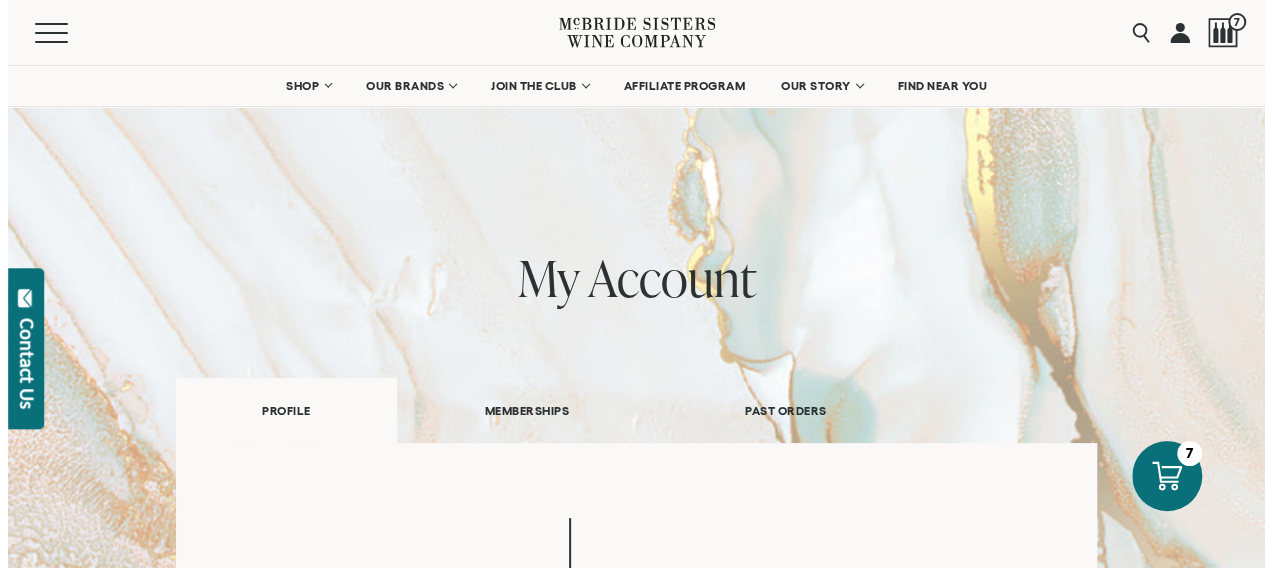scroll, scrollTop: 0, scrollLeft: 0, axis: both 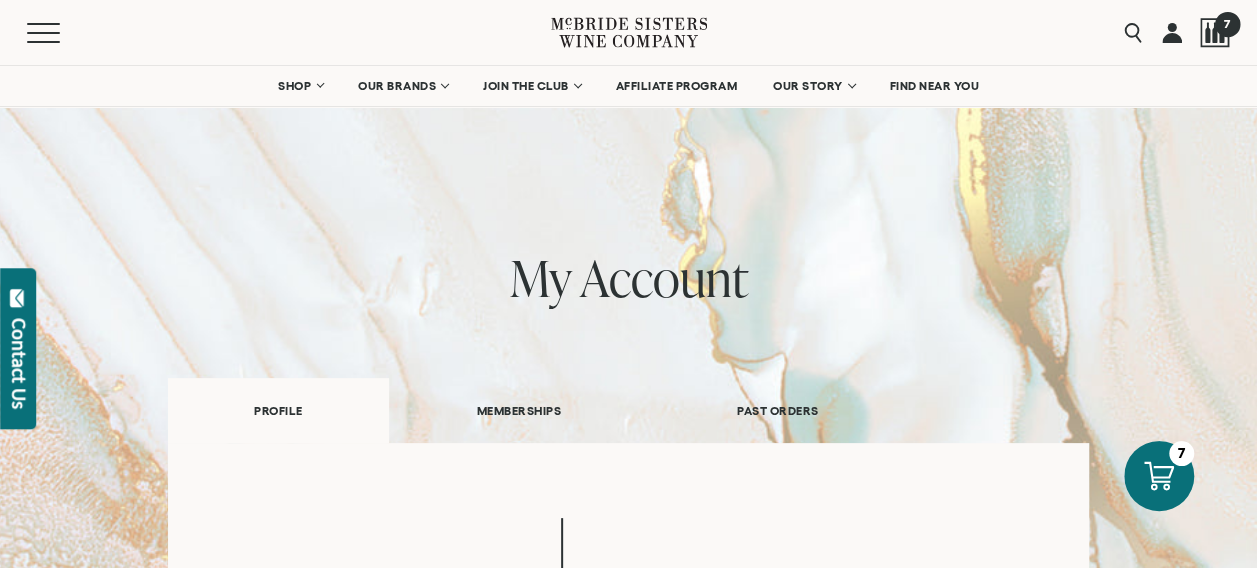 click on "7" at bounding box center [1226, 23] 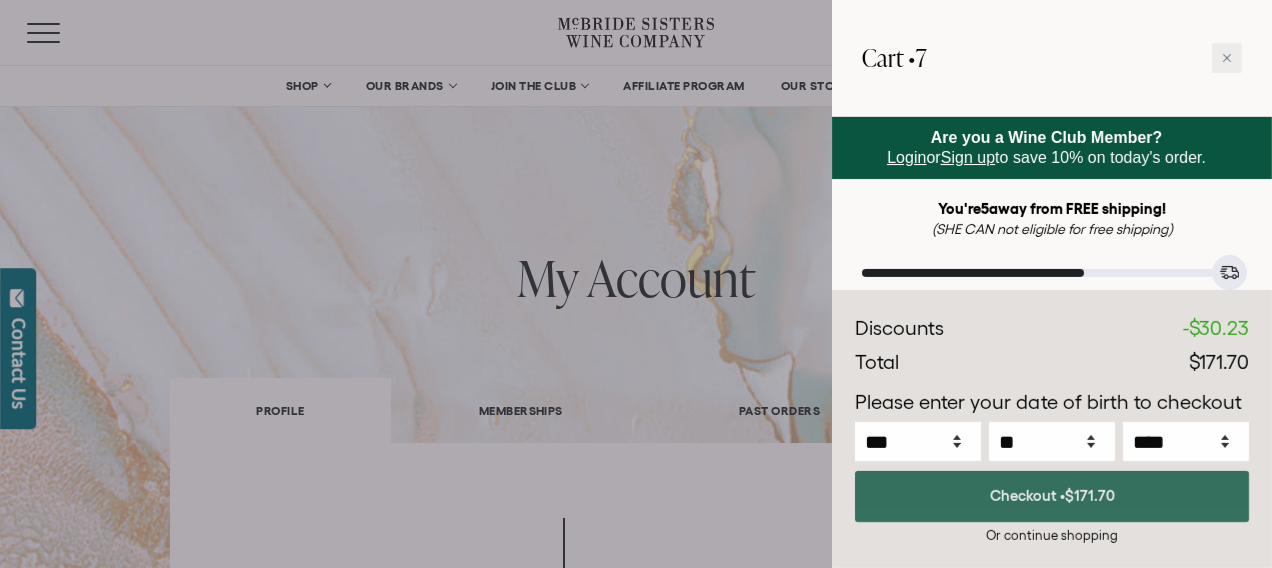 click on "Checkout •  $171.70" at bounding box center [1052, 496] 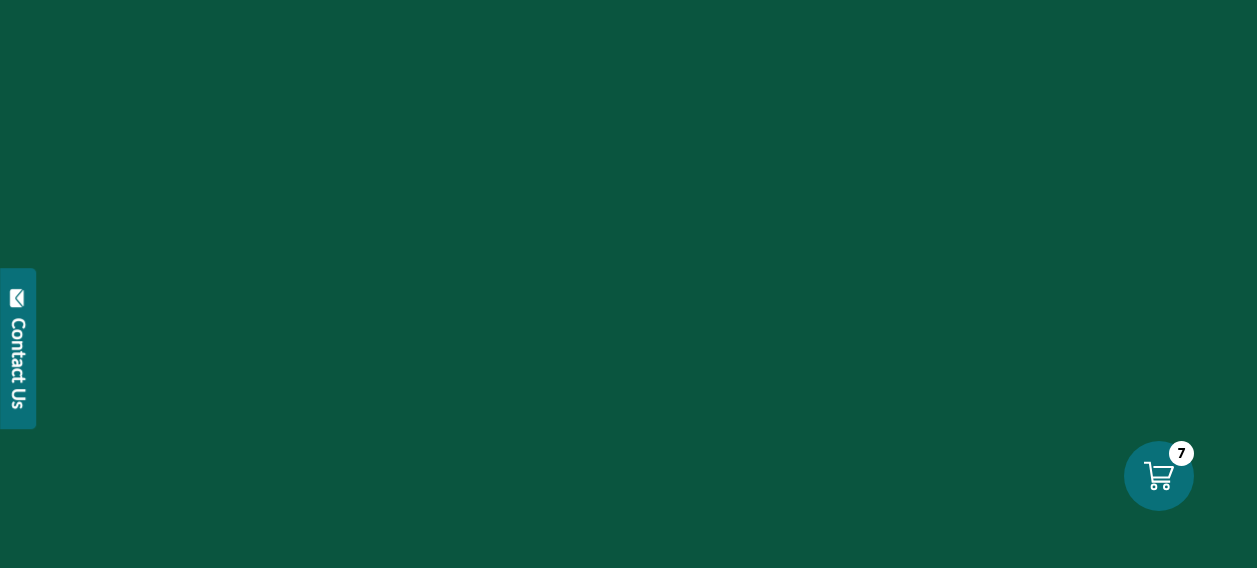 scroll, scrollTop: 0, scrollLeft: 0, axis: both 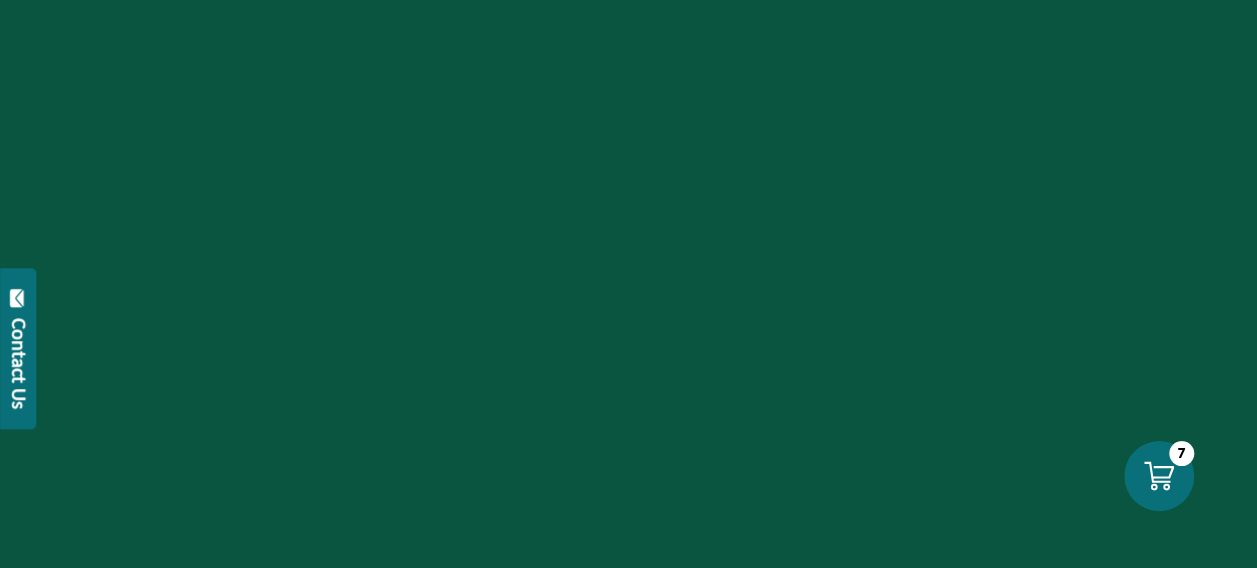 select on "****" 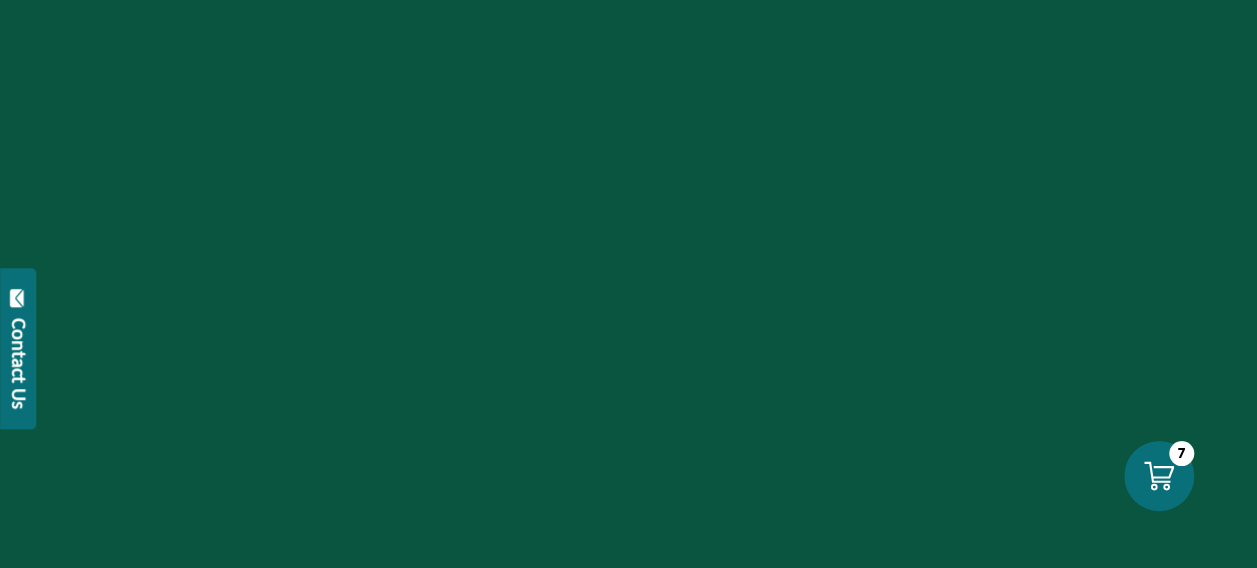 scroll, scrollTop: 0, scrollLeft: 0, axis: both 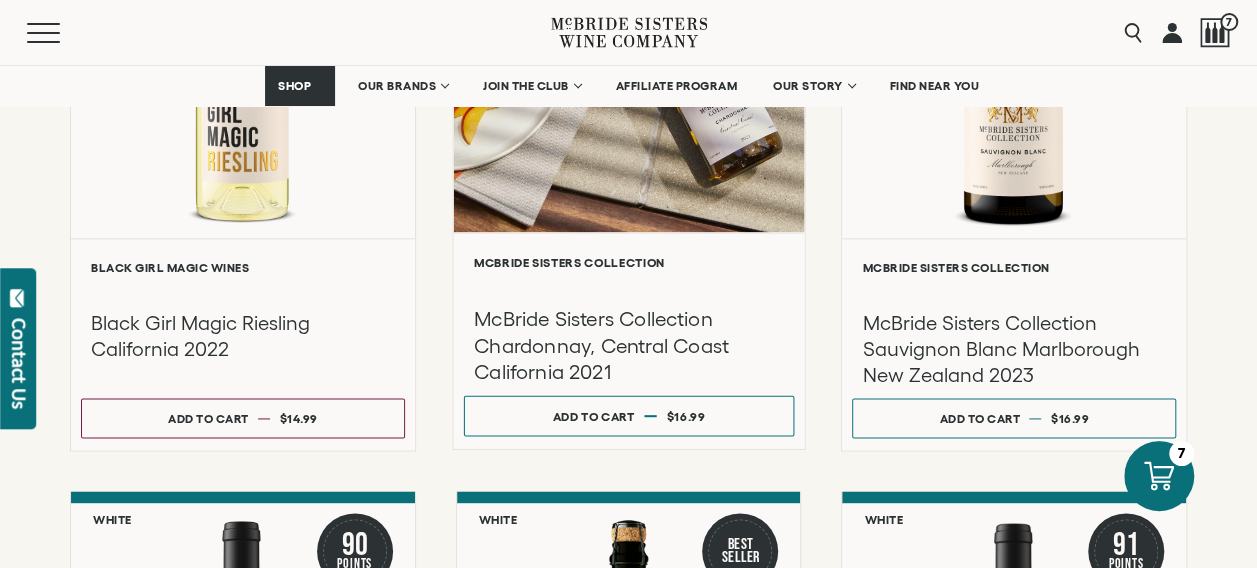 click at bounding box center [628, 19] 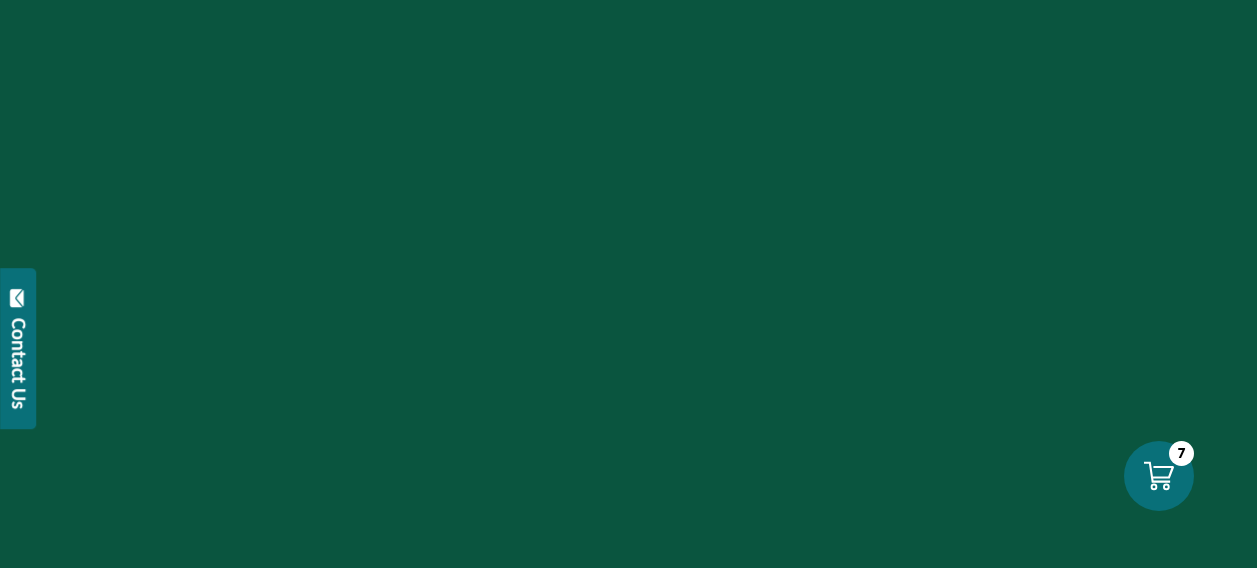 scroll, scrollTop: 0, scrollLeft: 0, axis: both 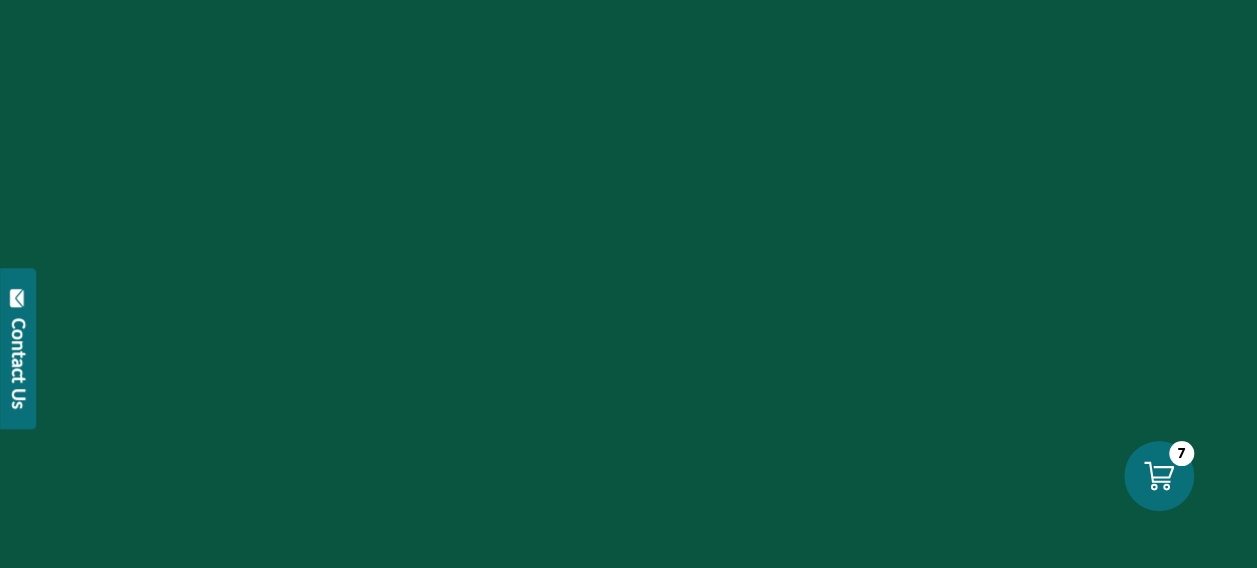 select on "****" 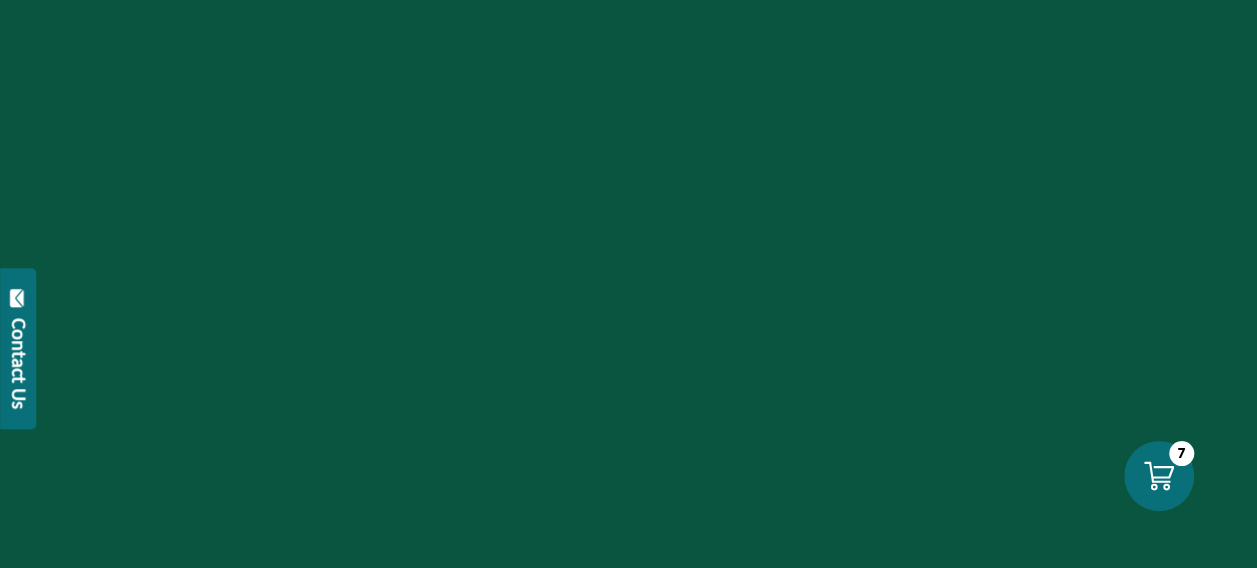 scroll, scrollTop: 0, scrollLeft: 0, axis: both 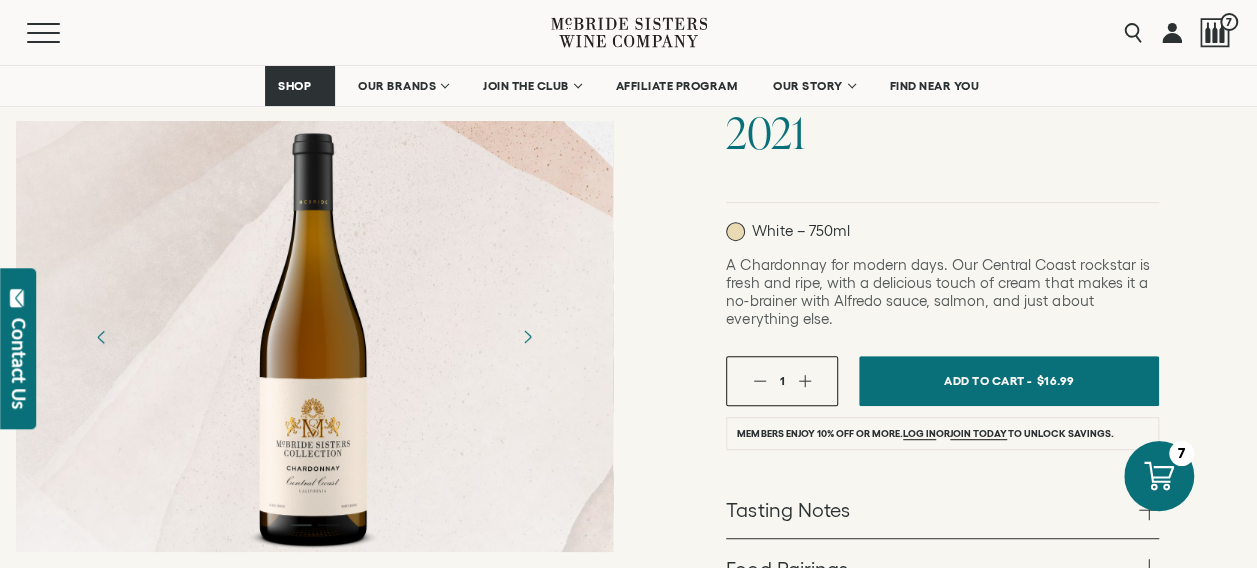 click on "Food Pairings" at bounding box center (942, 568) 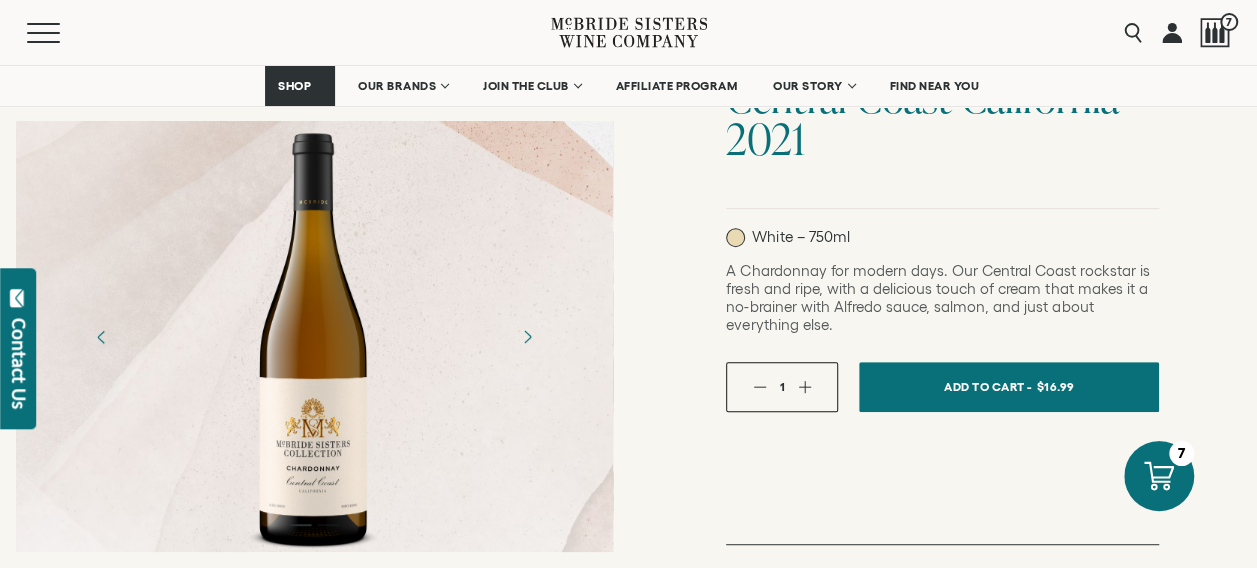 scroll, scrollTop: 300, scrollLeft: 0, axis: vertical 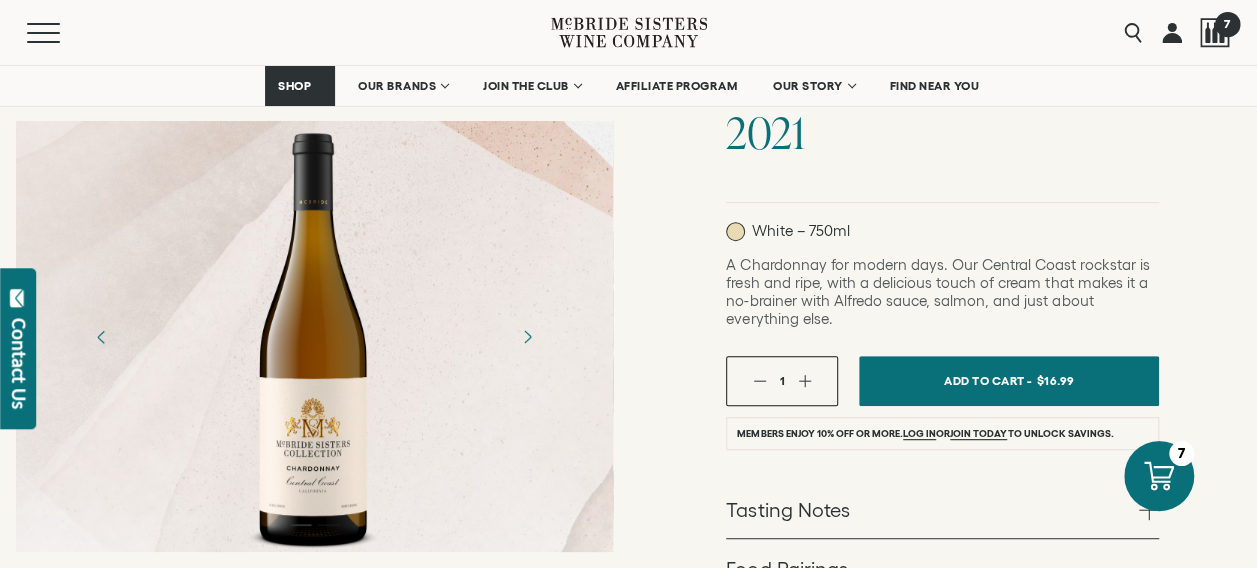 click at bounding box center [1215, 33] 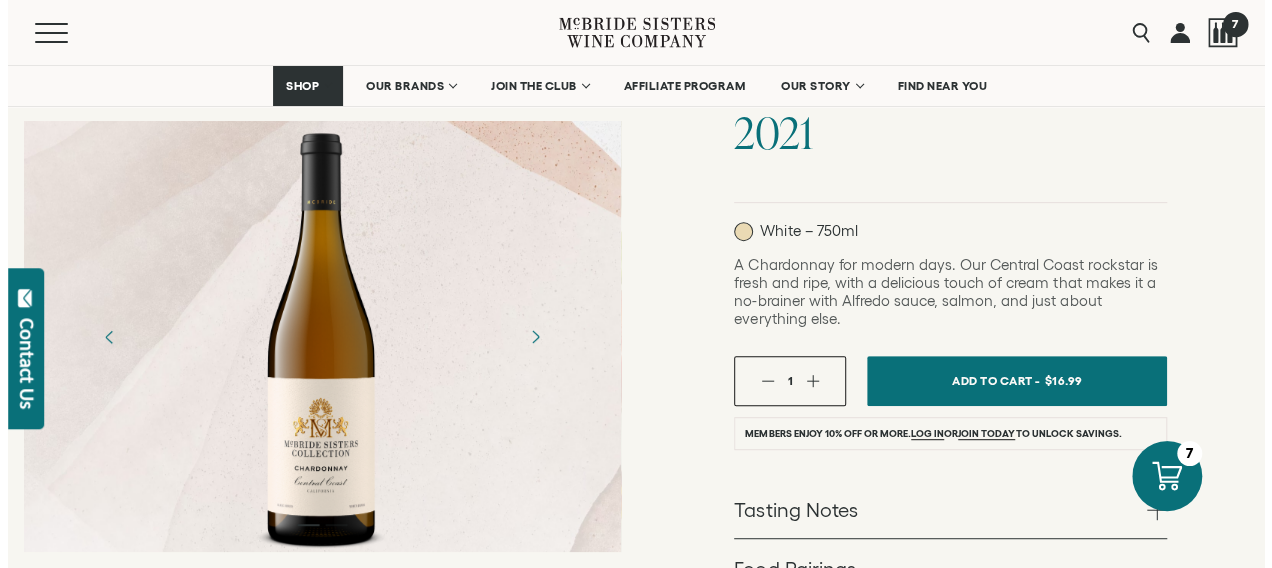 scroll, scrollTop: 301, scrollLeft: 0, axis: vertical 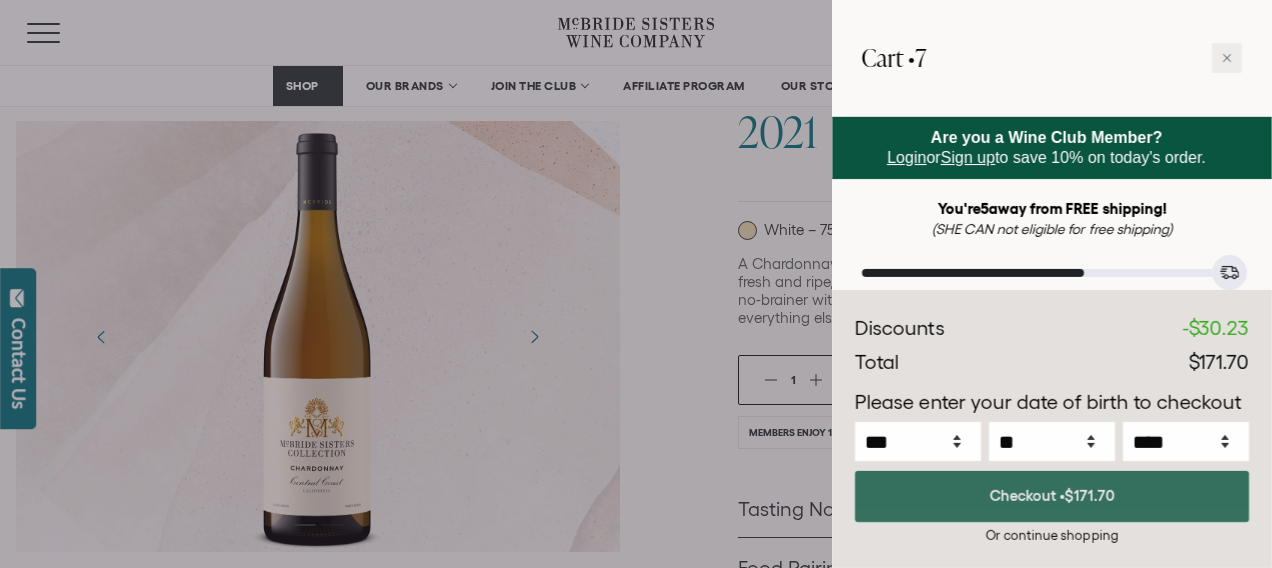 click on "Checkout •  $171.70" at bounding box center [1052, 496] 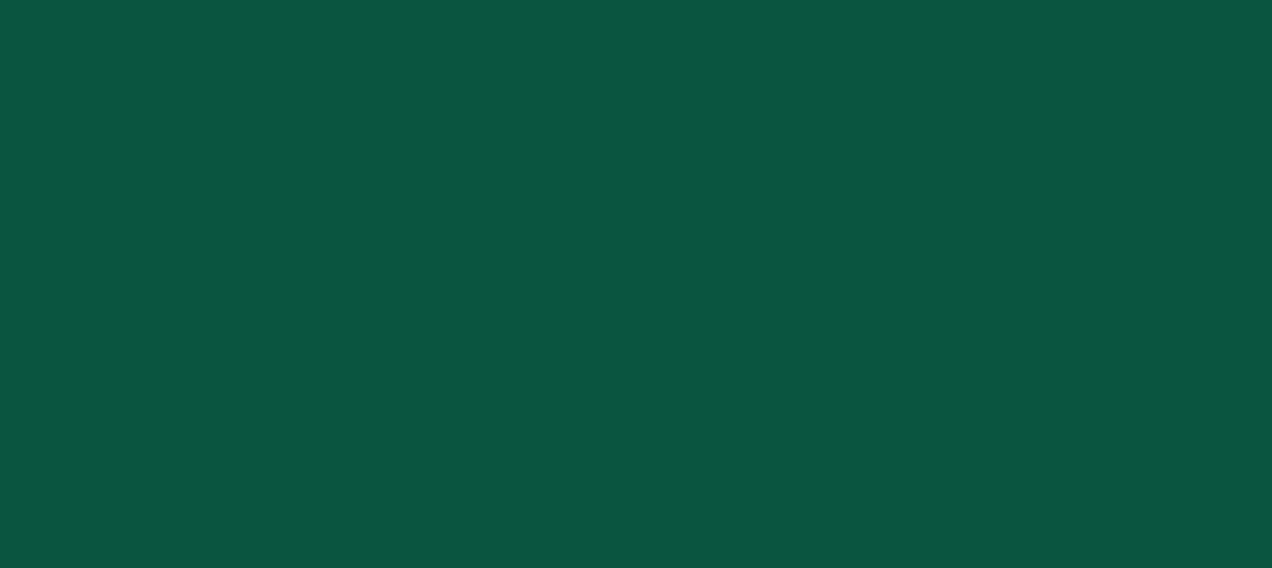 scroll, scrollTop: 0, scrollLeft: 0, axis: both 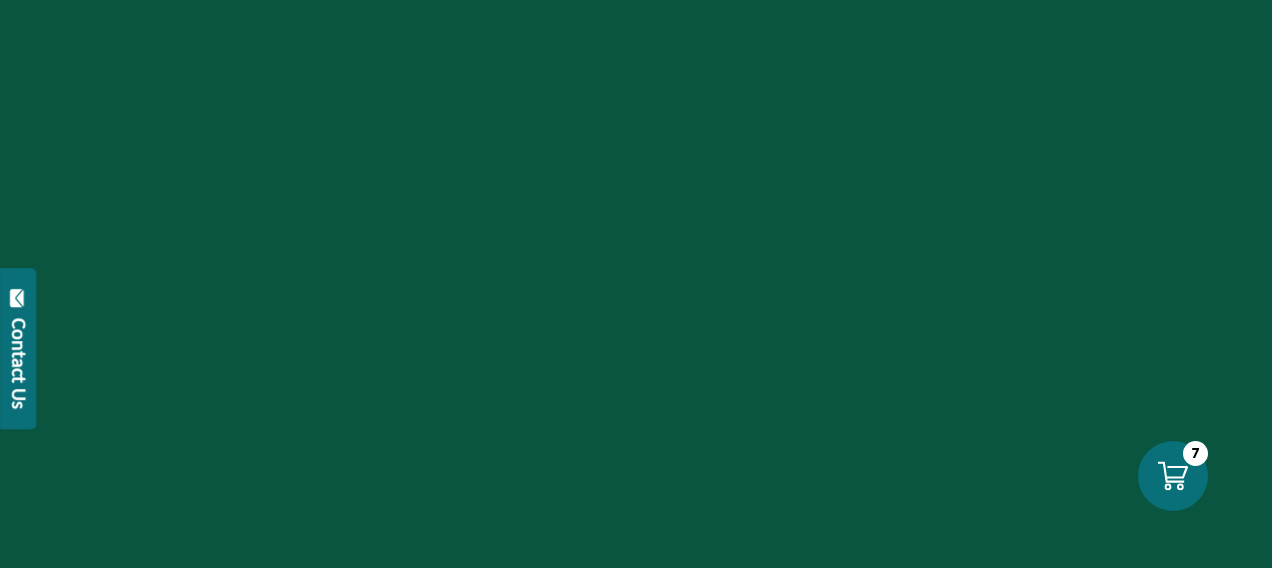 select on "****" 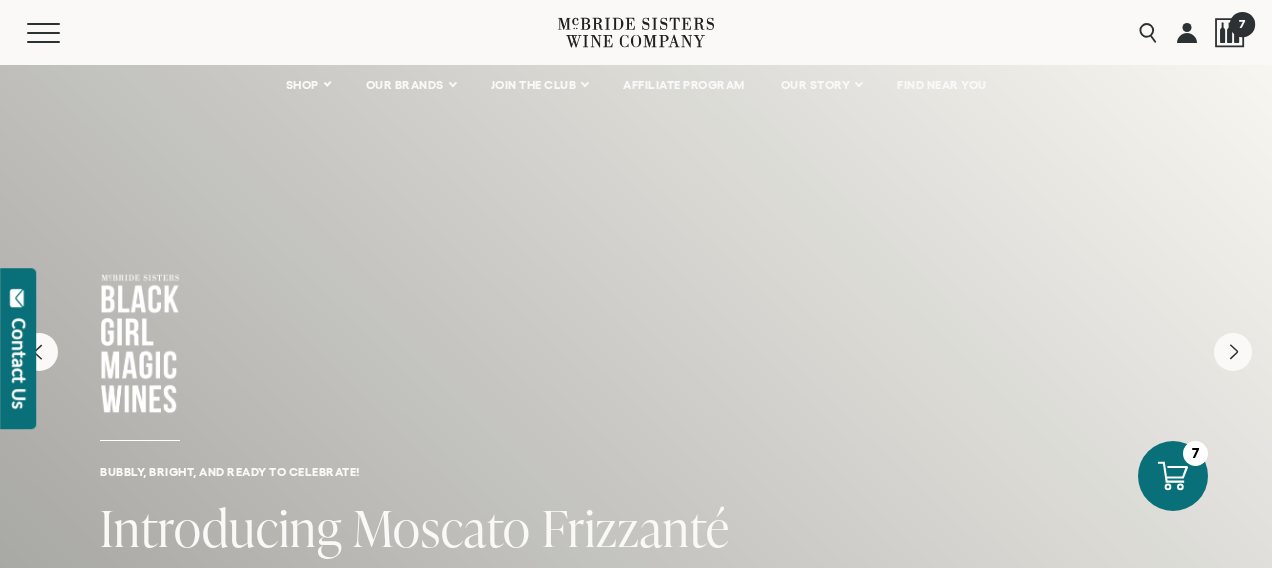click at bounding box center [1230, 33] 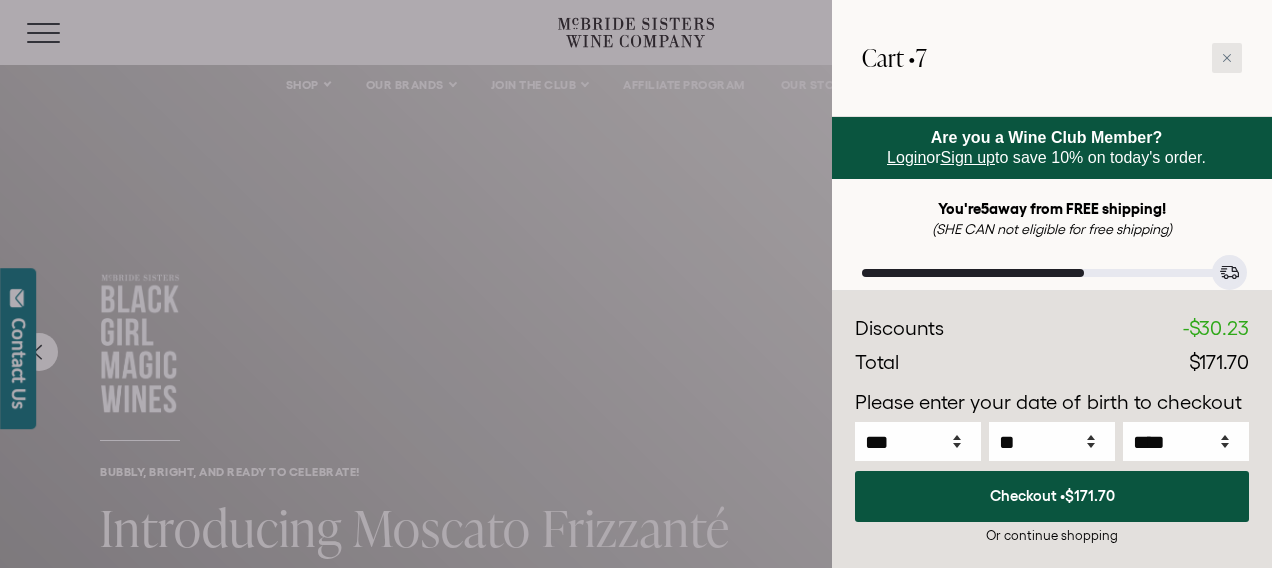 click at bounding box center [1227, 58] 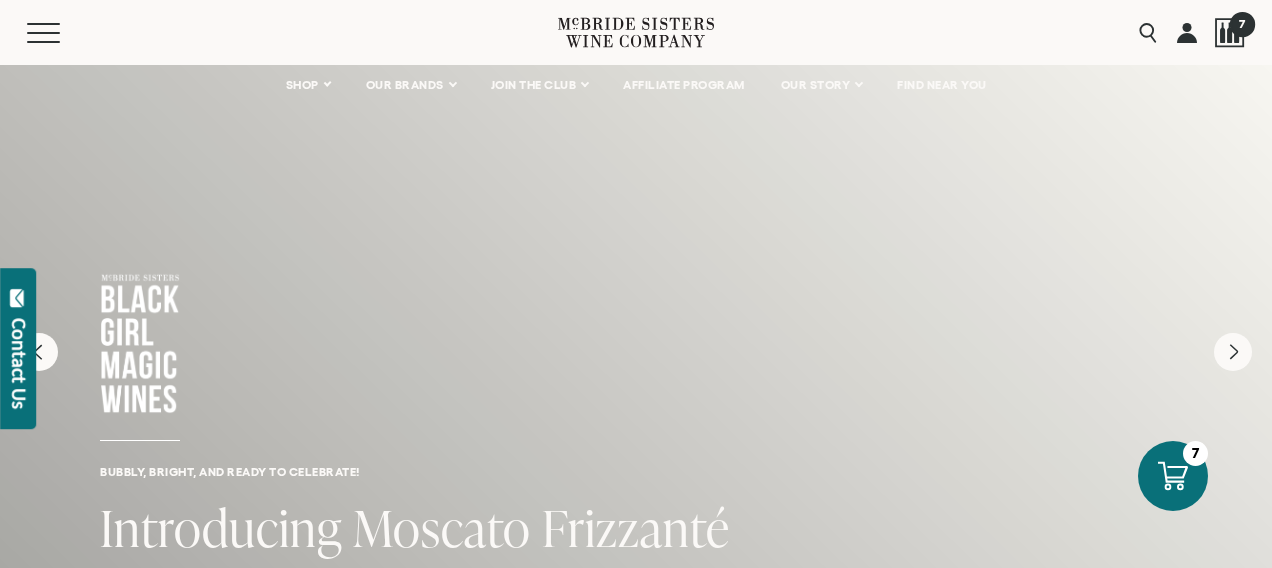 click on "7" at bounding box center [1241, 23] 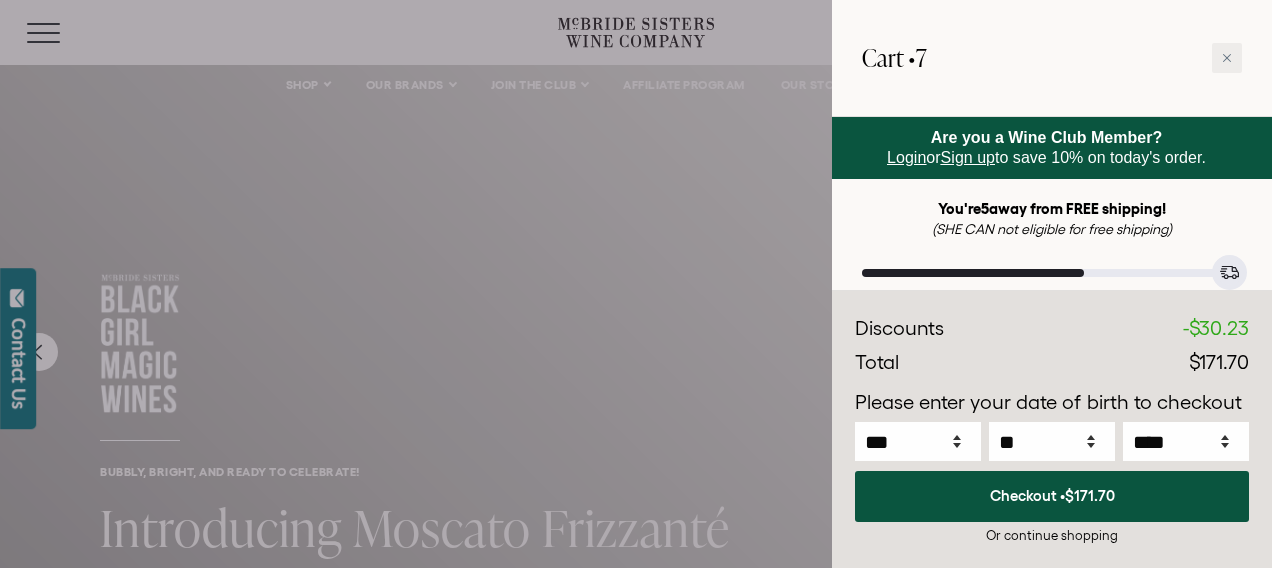 click at bounding box center [636, 284] 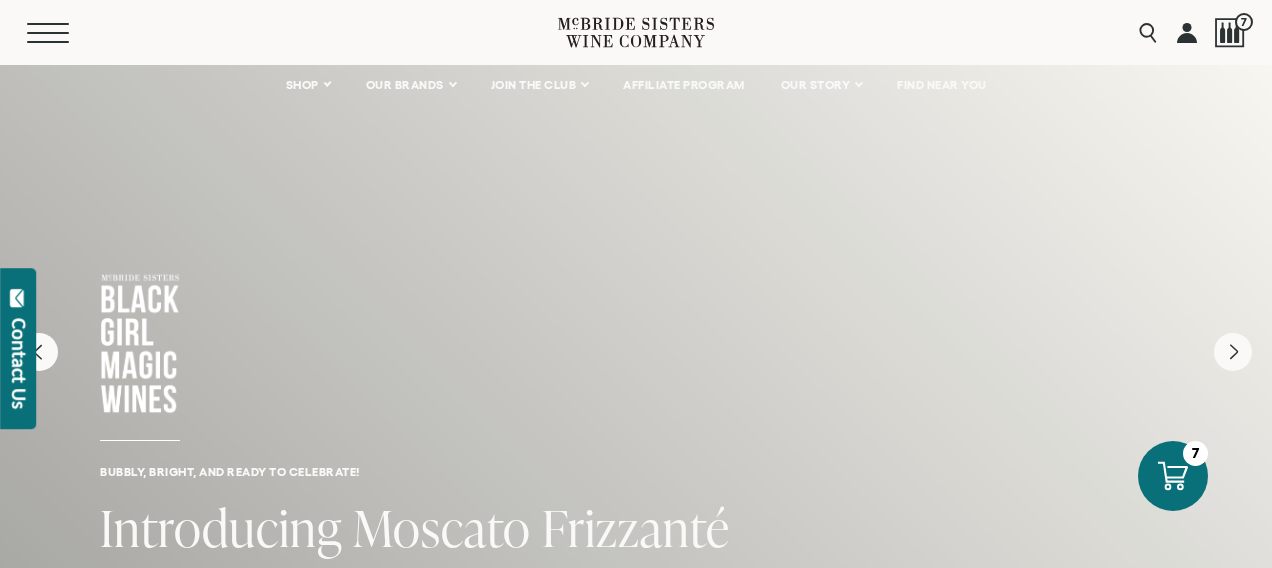 click on "Menu" at bounding box center [63, 33] 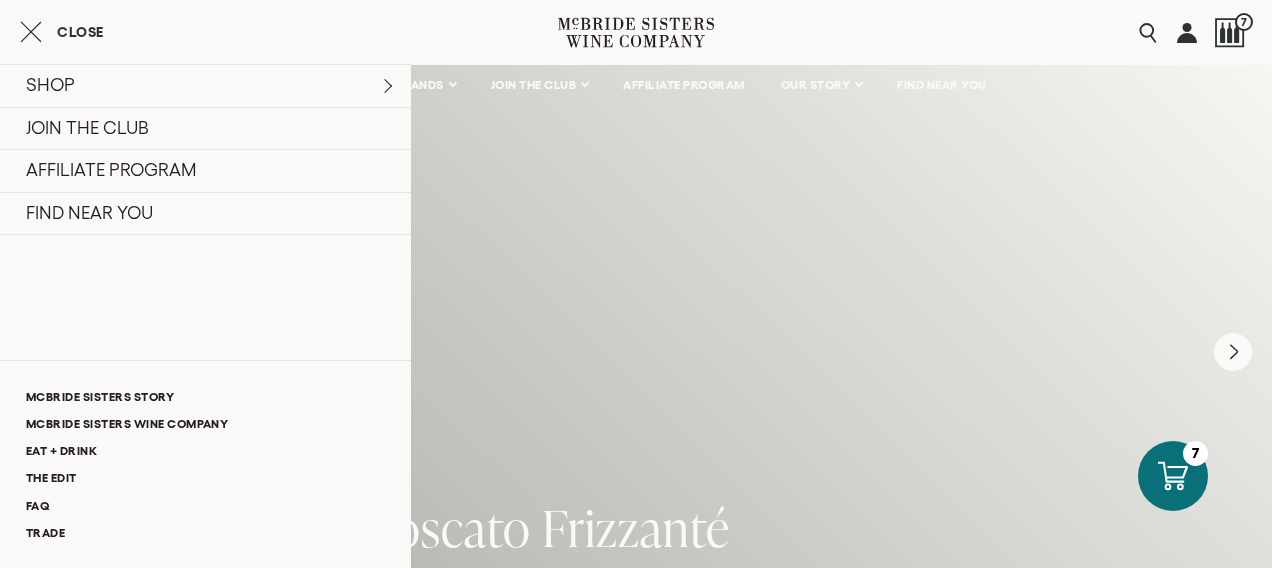 click on "Menu" at bounding box center (292, 32) 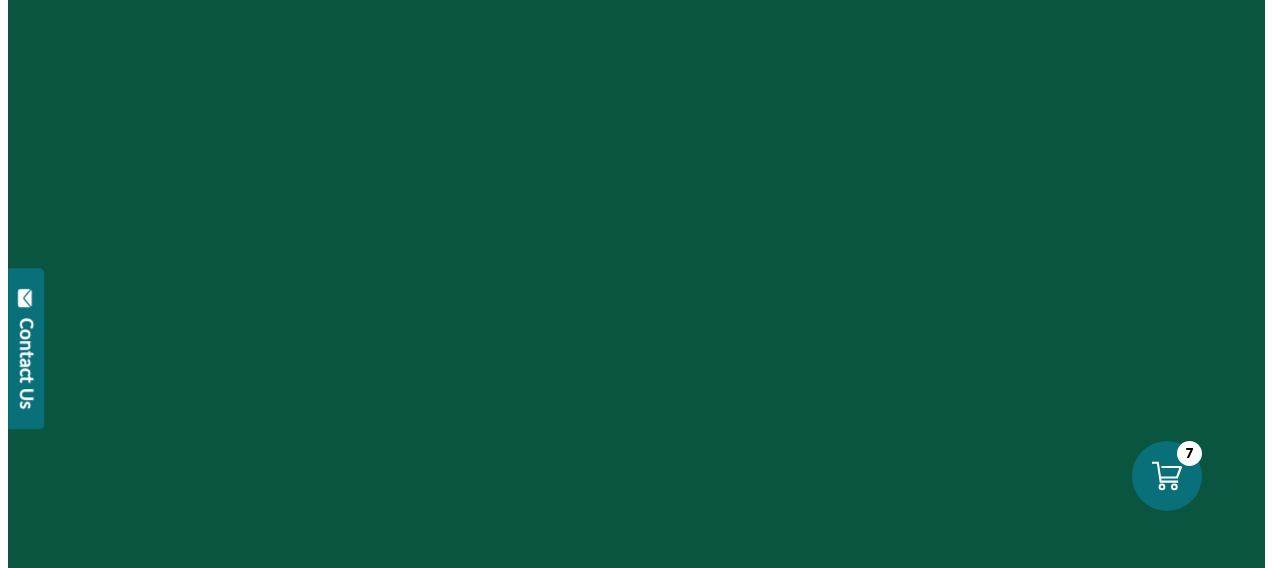 scroll, scrollTop: 0, scrollLeft: 0, axis: both 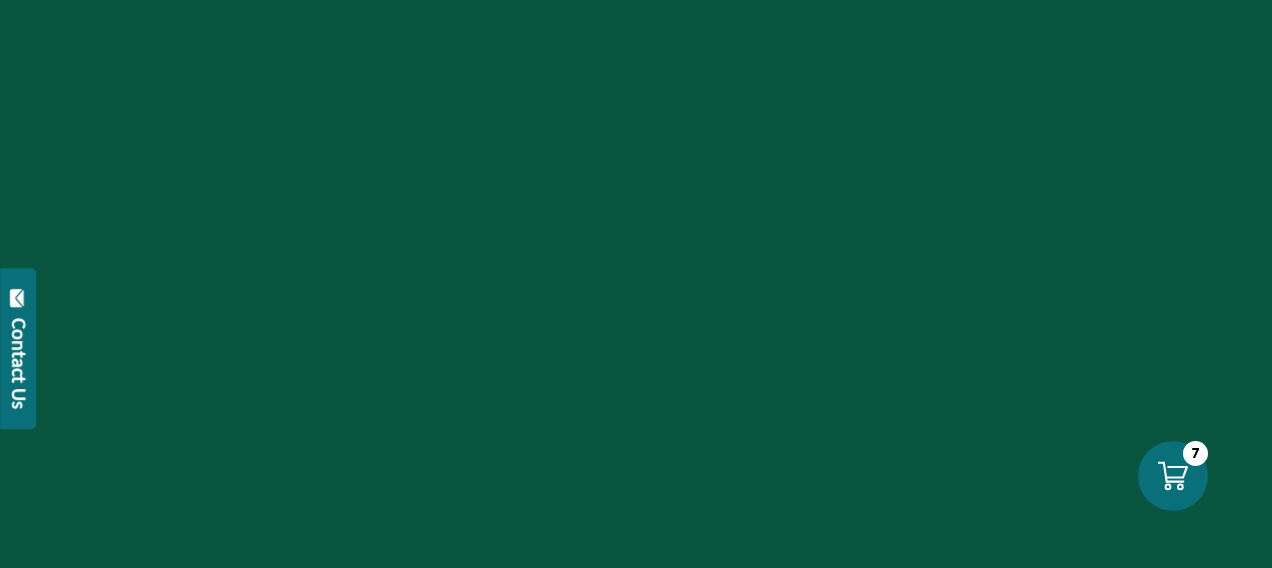 select on "****" 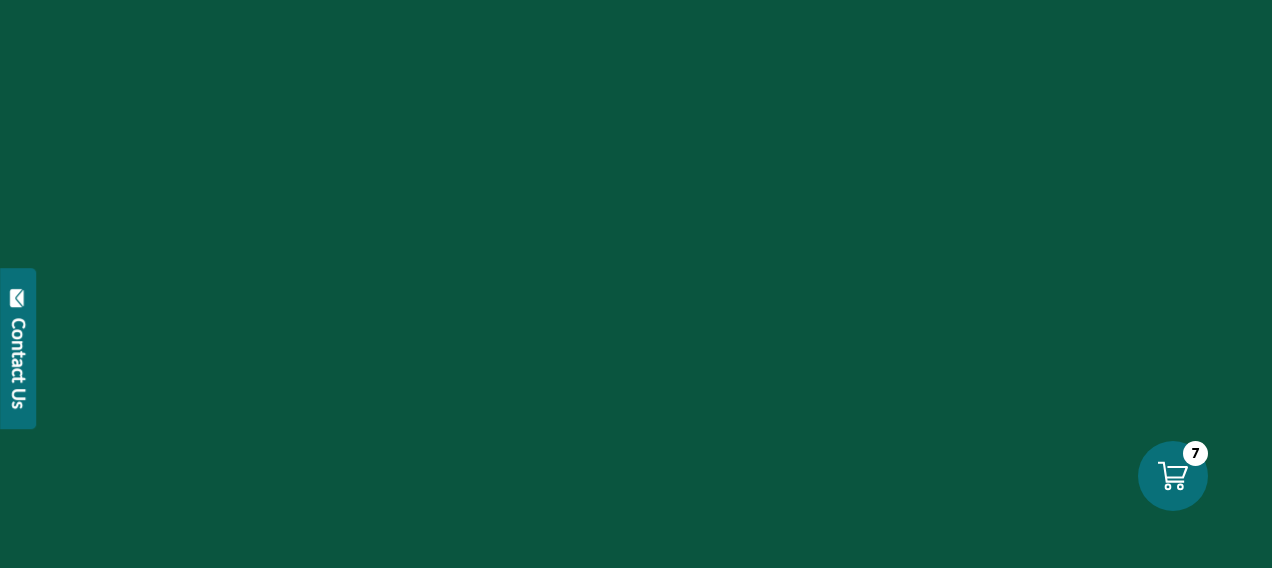 scroll, scrollTop: 0, scrollLeft: 0, axis: both 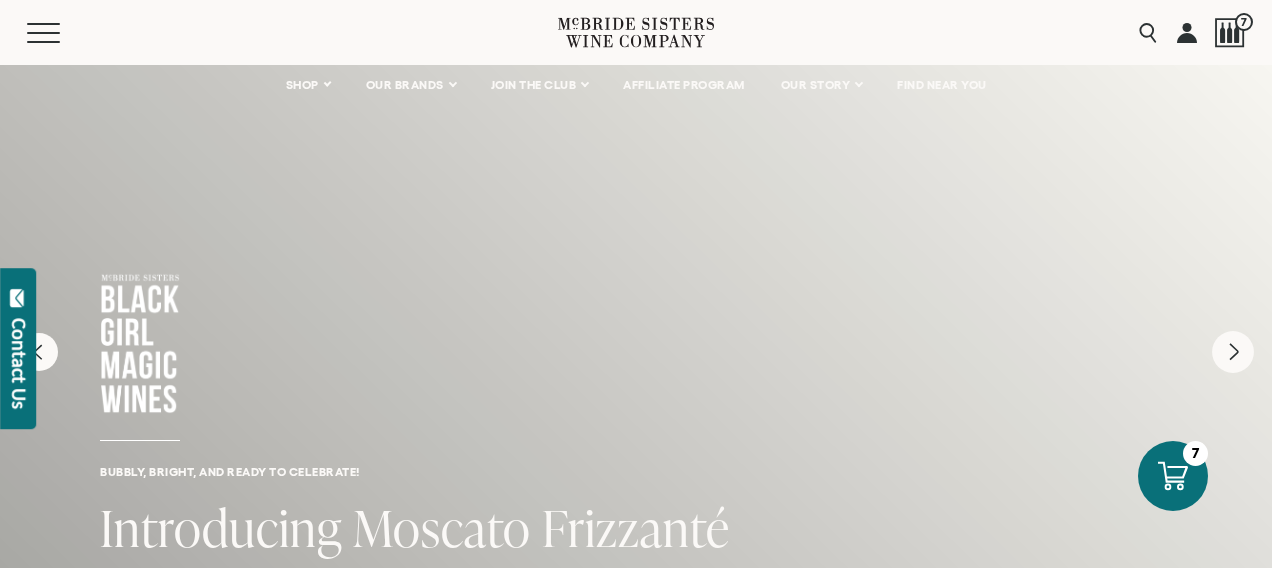 click 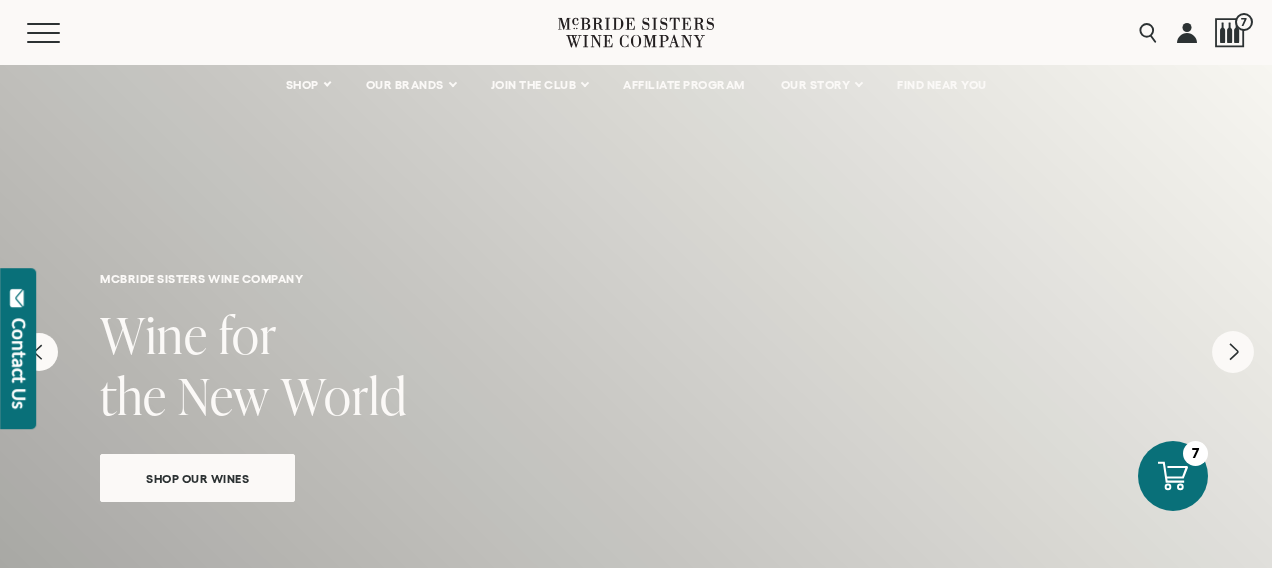 click 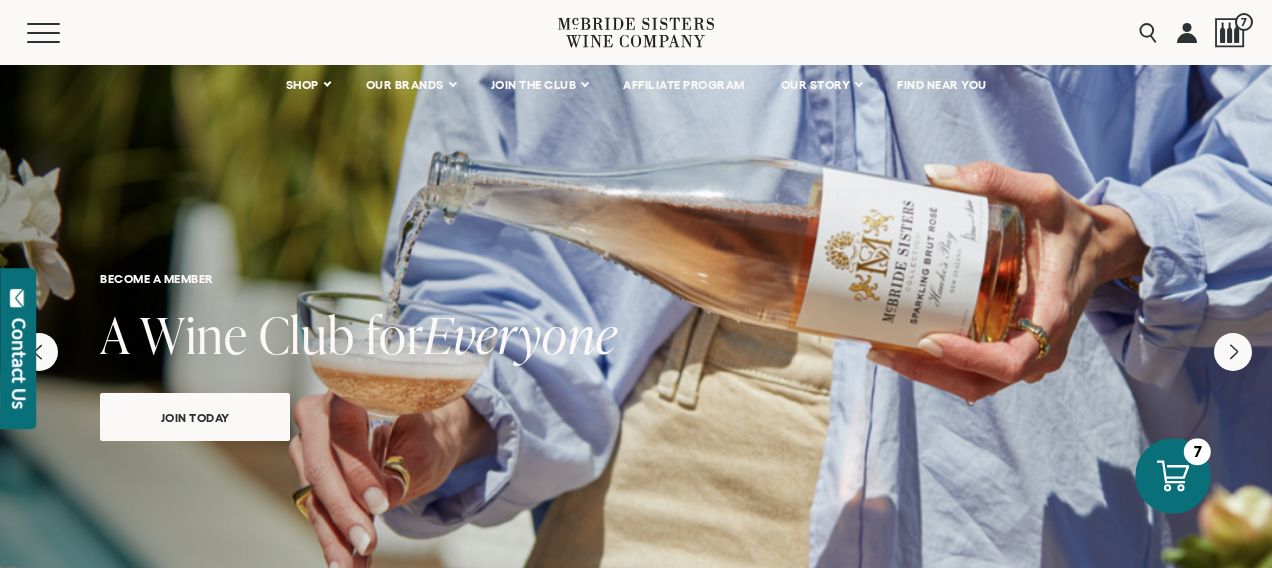 click at bounding box center [1174, 476] 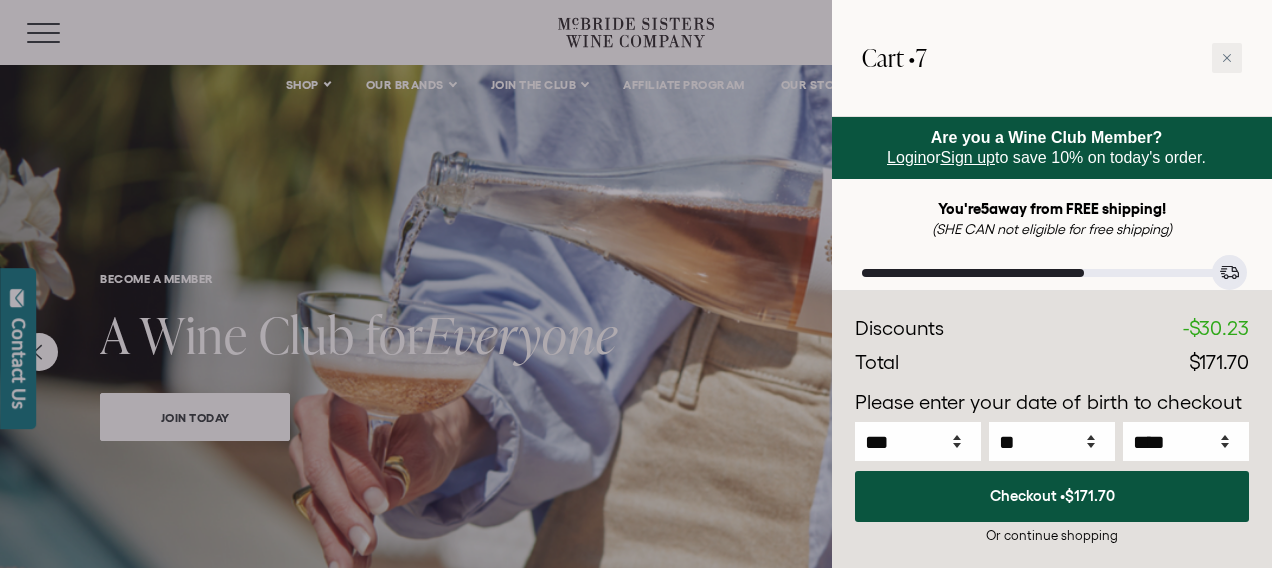 click on "Discounts
Subtotal
$201.93
Discounts
-  $30.23
Total
$171.70
*" at bounding box center [1052, 429] 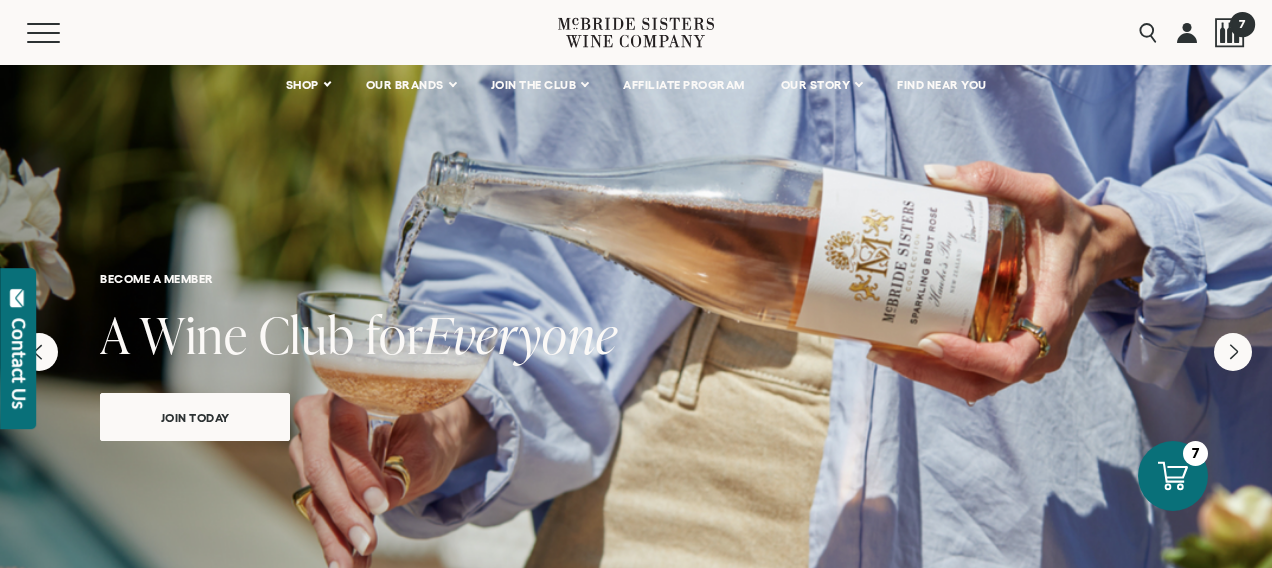 click on "7" at bounding box center [1241, 23] 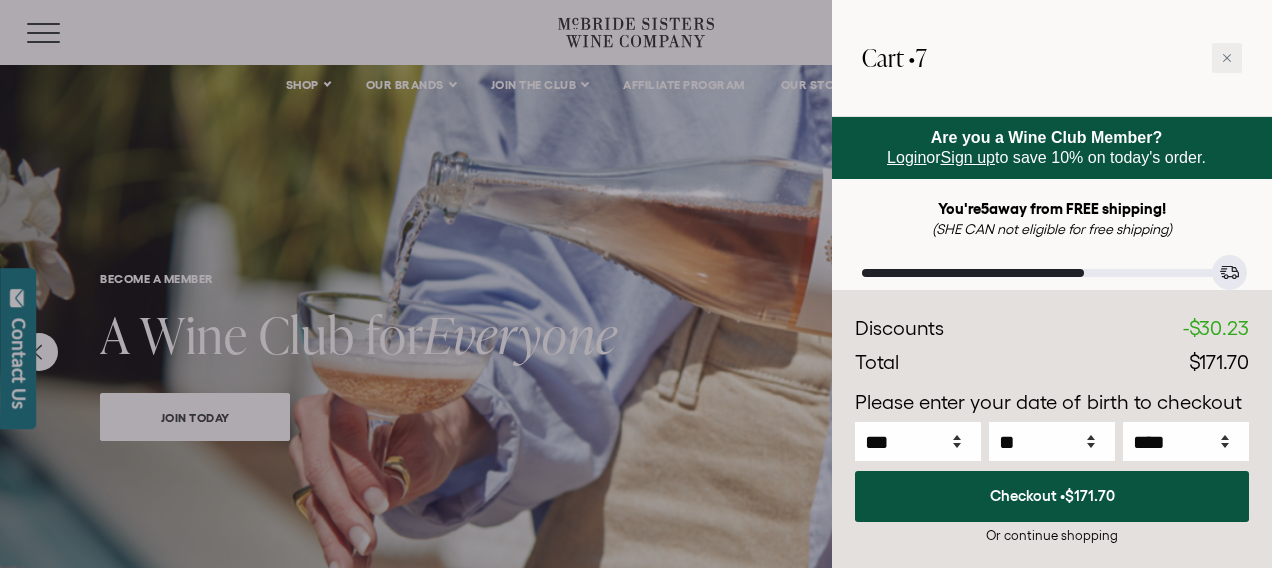 click 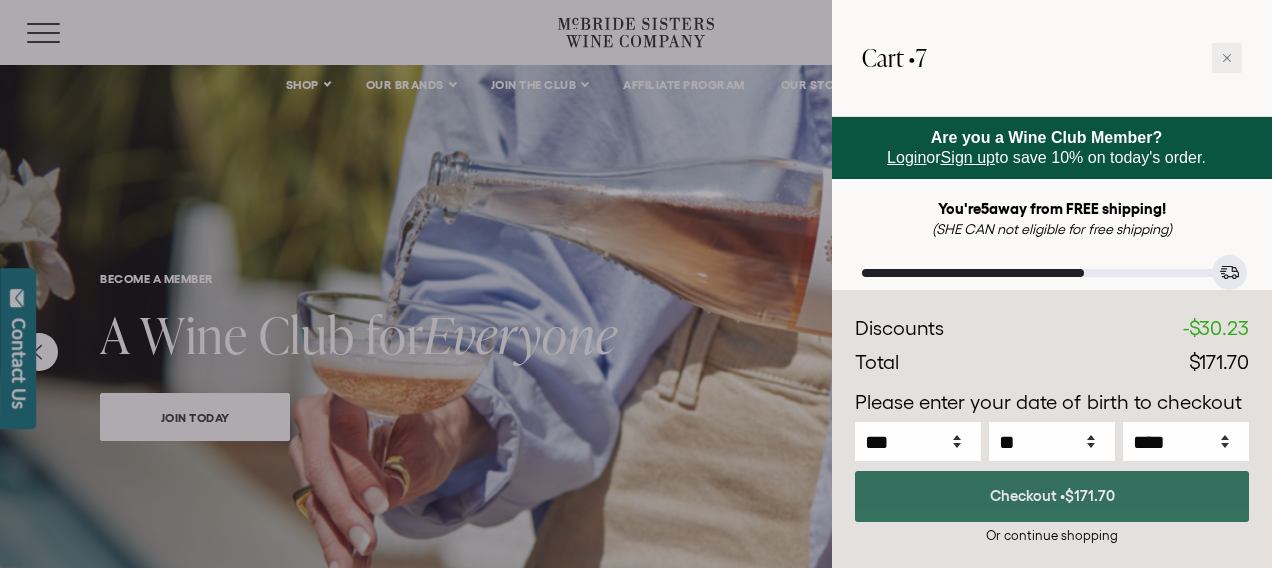 click on "Checkout •  $171.70" at bounding box center [1052, 496] 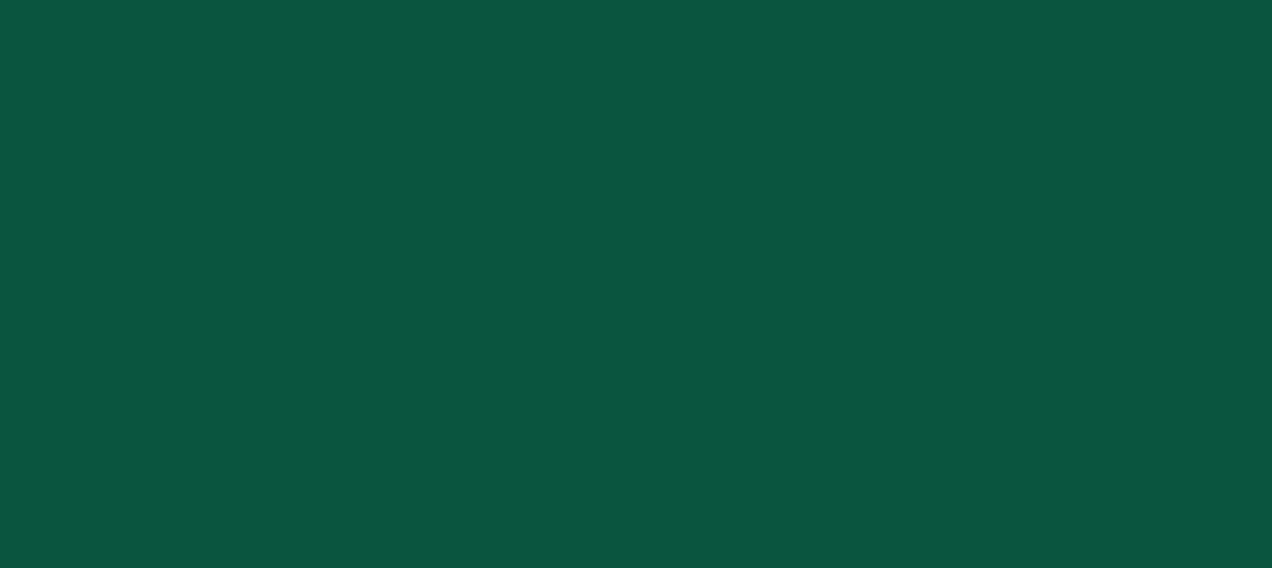 scroll, scrollTop: 0, scrollLeft: 0, axis: both 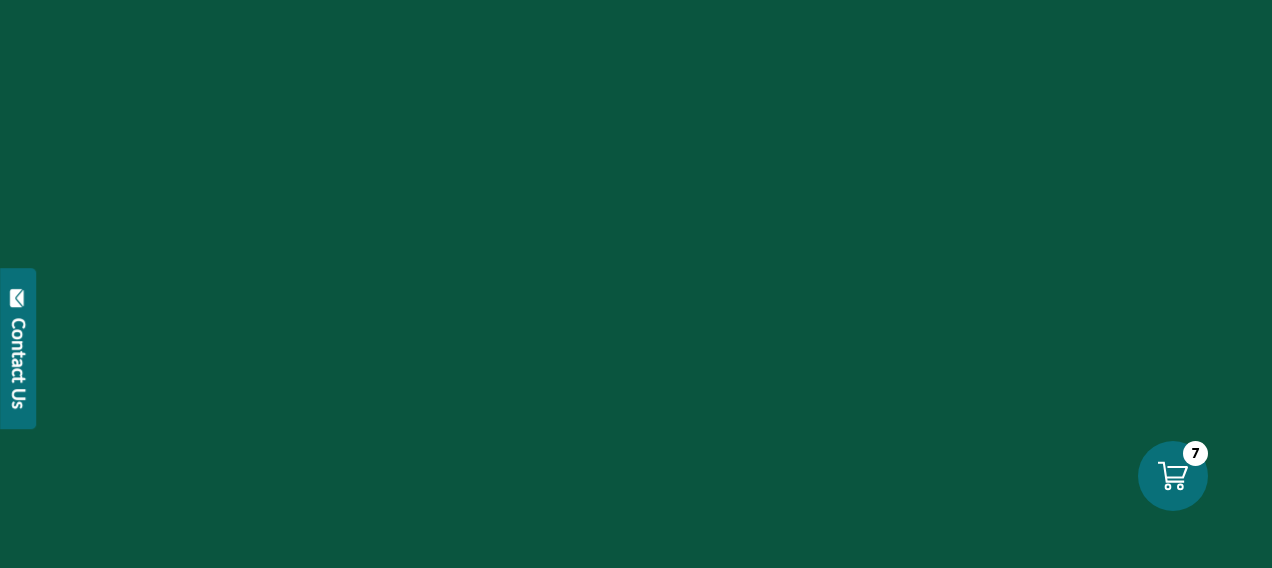 select on "****" 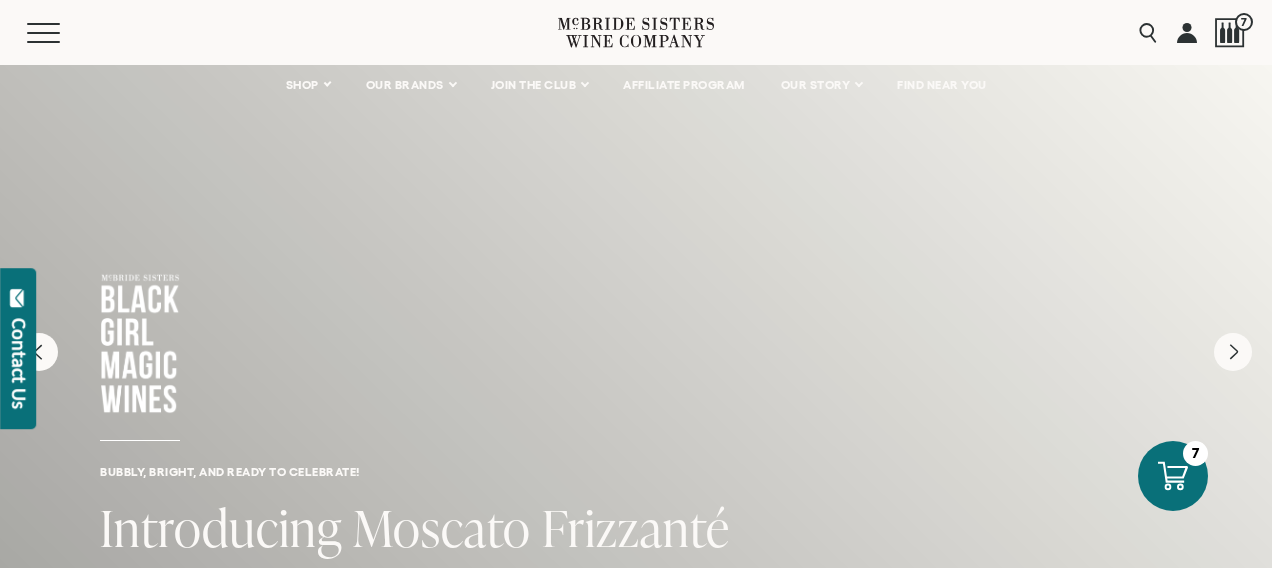 click at bounding box center (1187, 32) 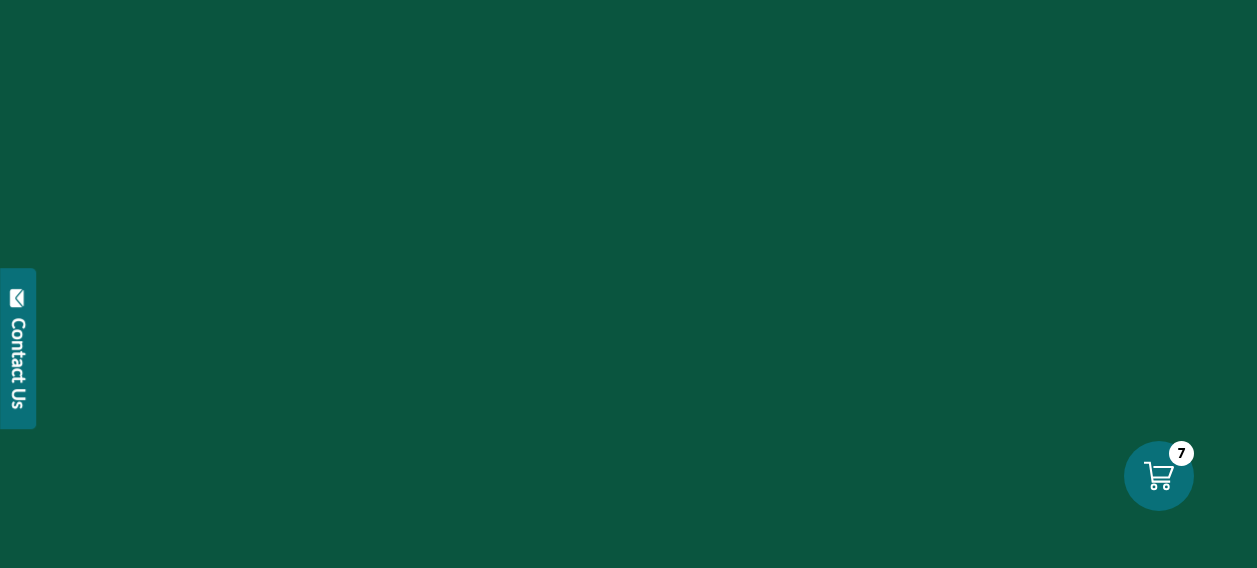 scroll, scrollTop: 0, scrollLeft: 0, axis: both 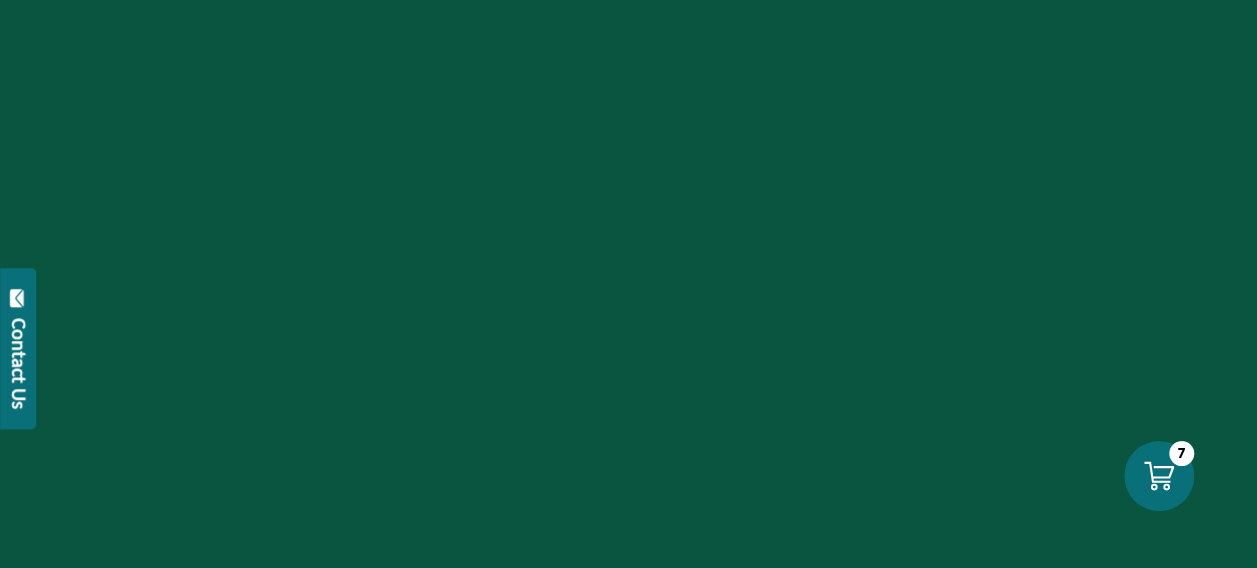 select on "****" 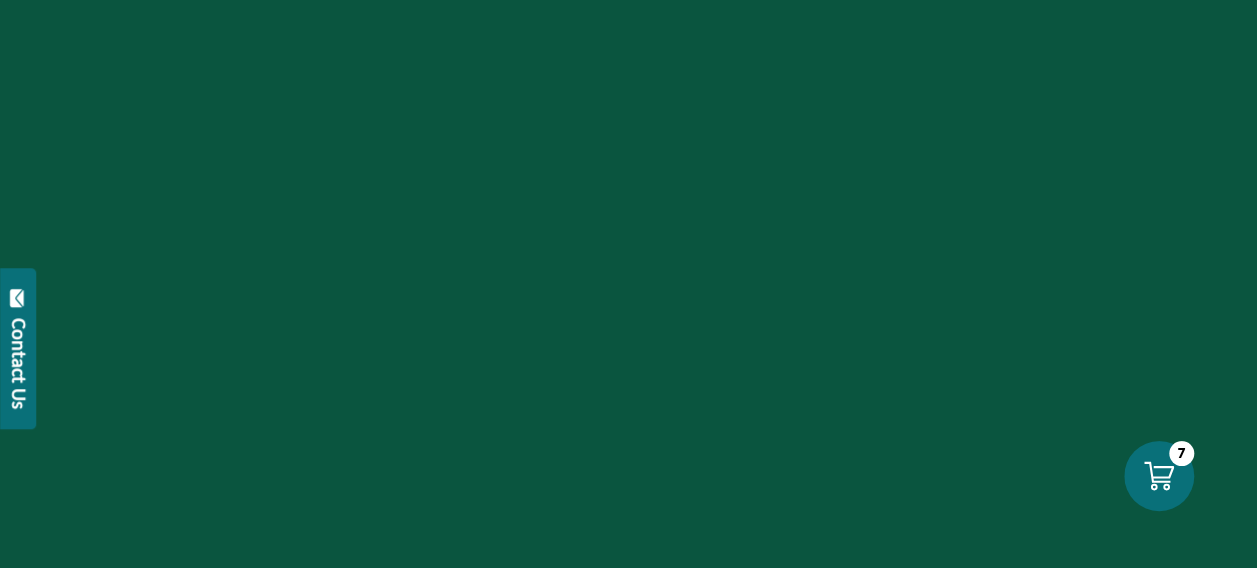 scroll, scrollTop: 0, scrollLeft: 0, axis: both 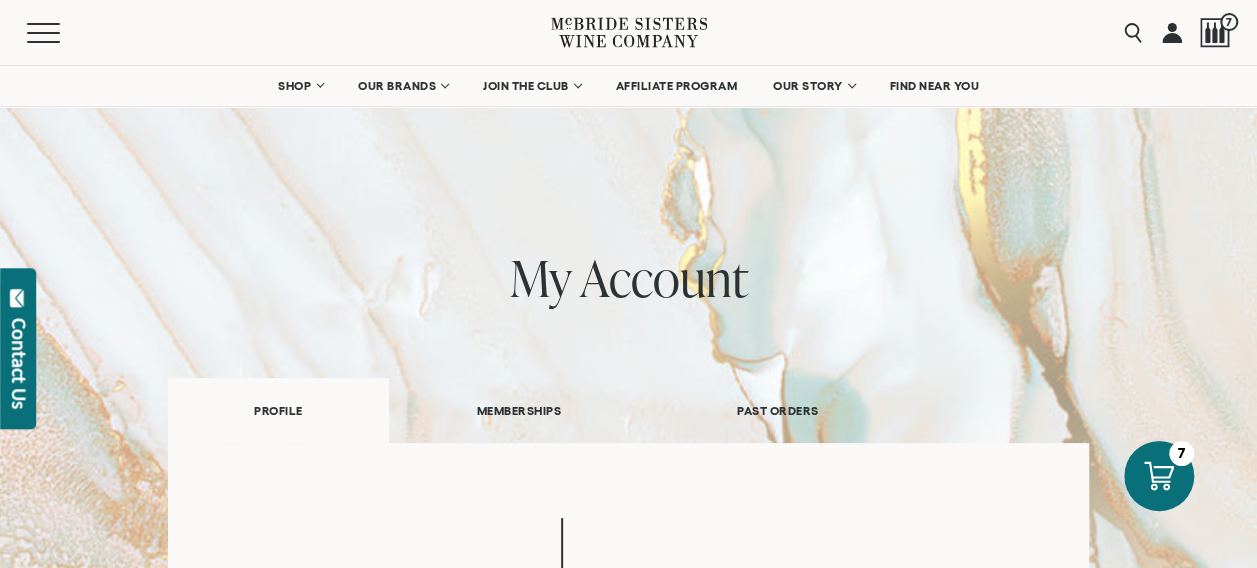 click on "MEMBERSHIPS" at bounding box center [519, 410] 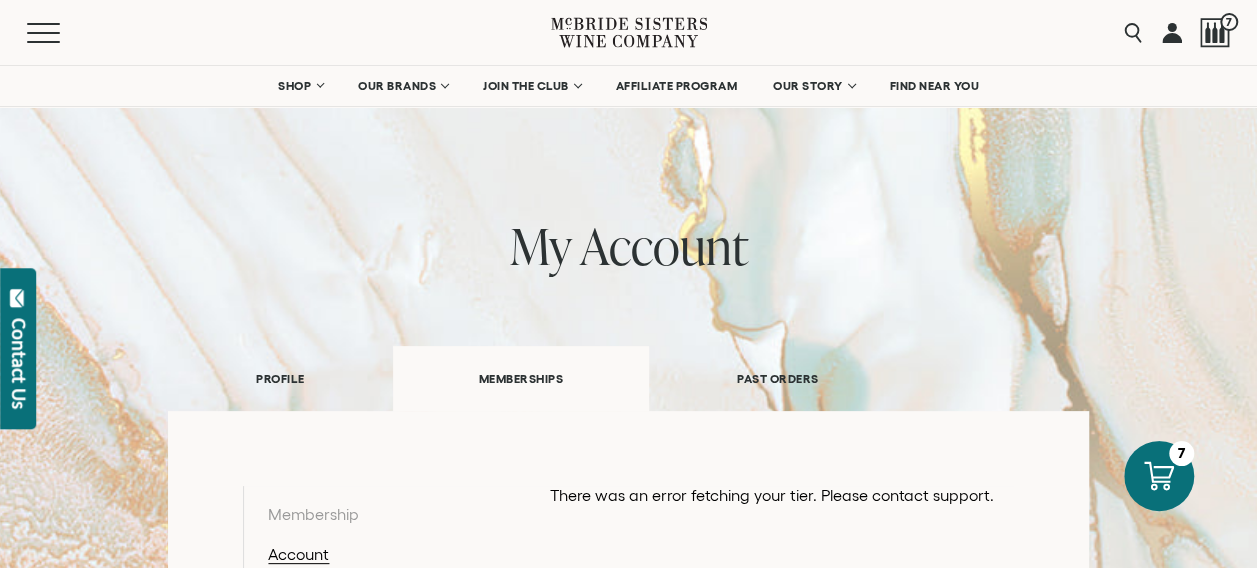 scroll, scrollTop: 0, scrollLeft: 0, axis: both 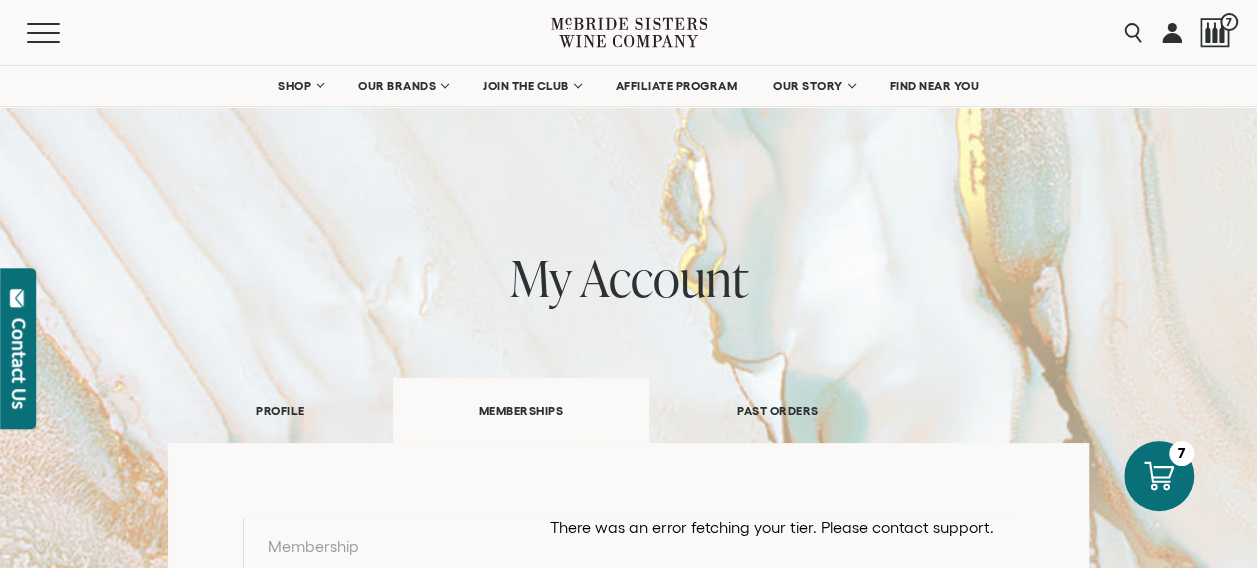 click on "PAST ORDERS" at bounding box center (777, 410) 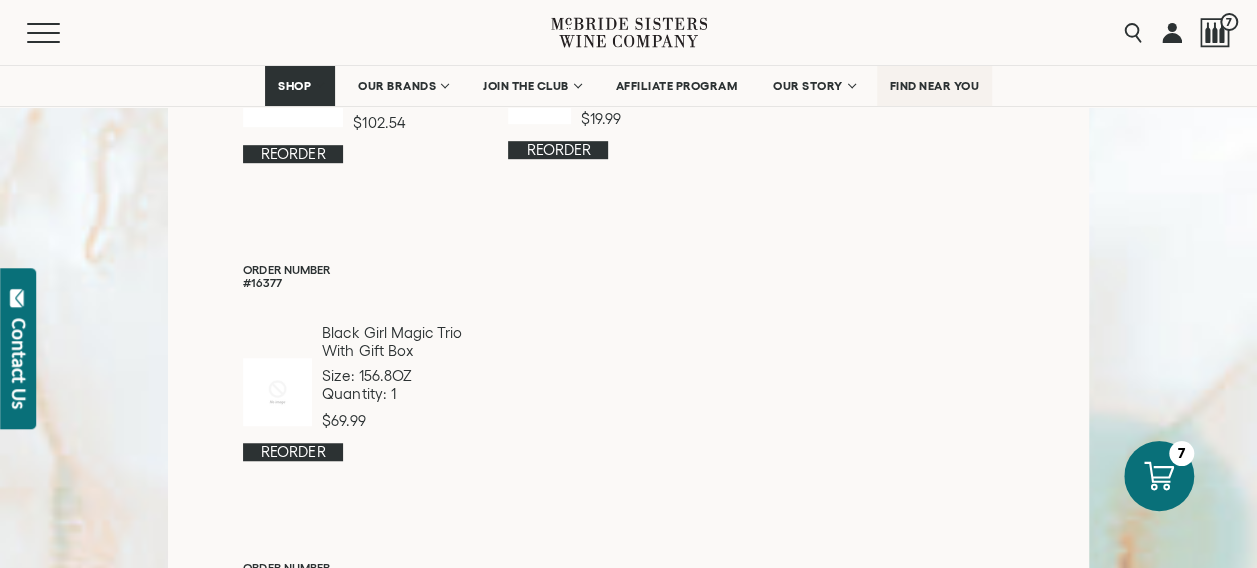 scroll, scrollTop: 500, scrollLeft: 0, axis: vertical 